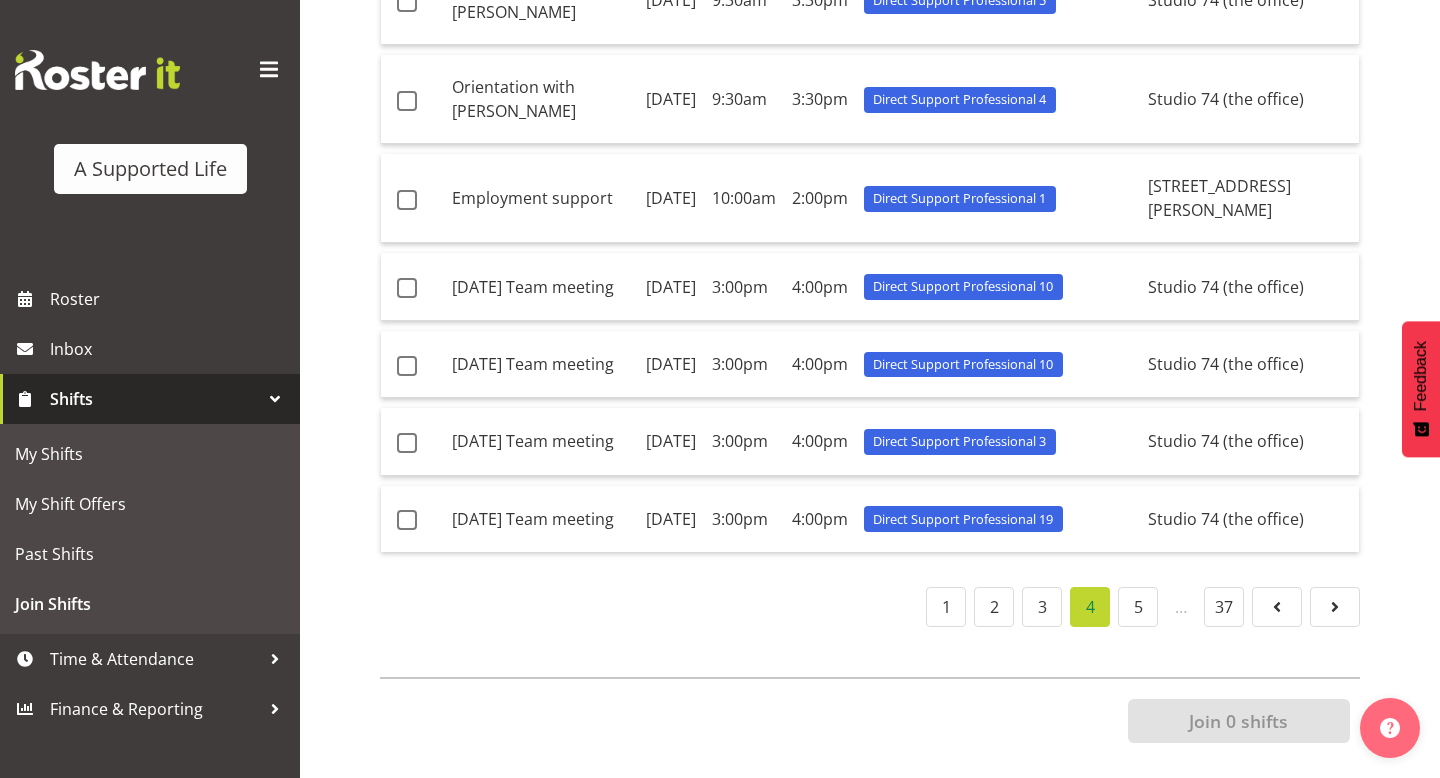 scroll, scrollTop: 1262, scrollLeft: 0, axis: vertical 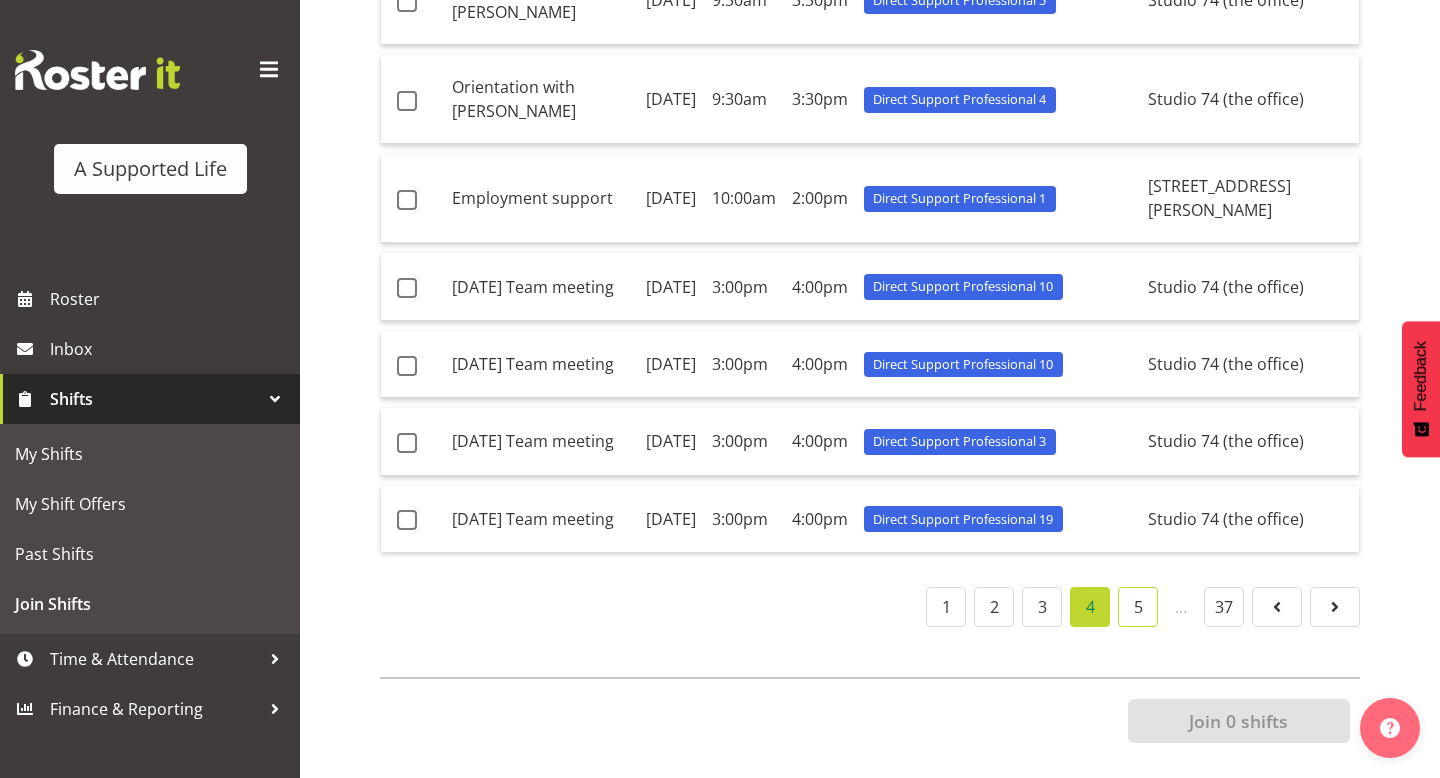 click on "5" at bounding box center (1138, 607) 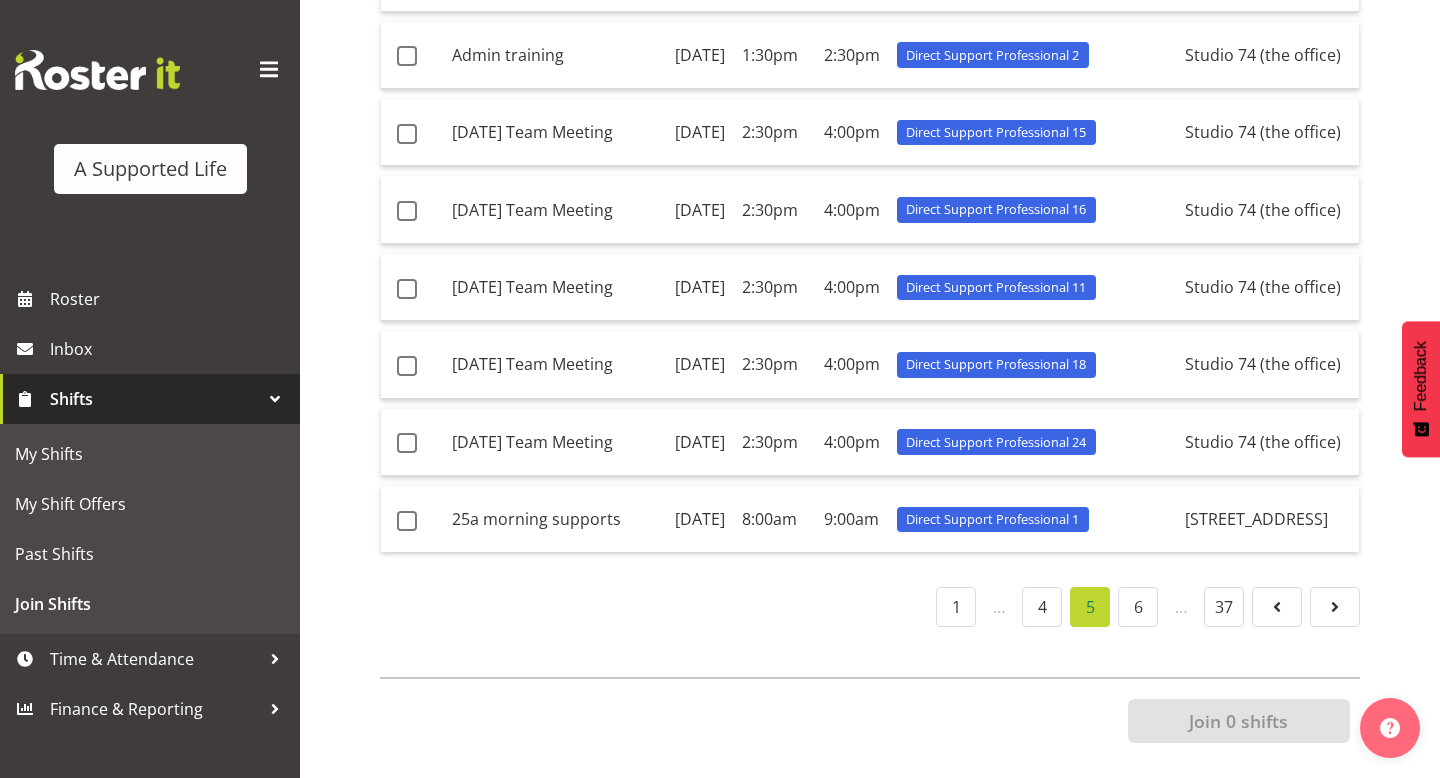 scroll, scrollTop: 1240, scrollLeft: 0, axis: vertical 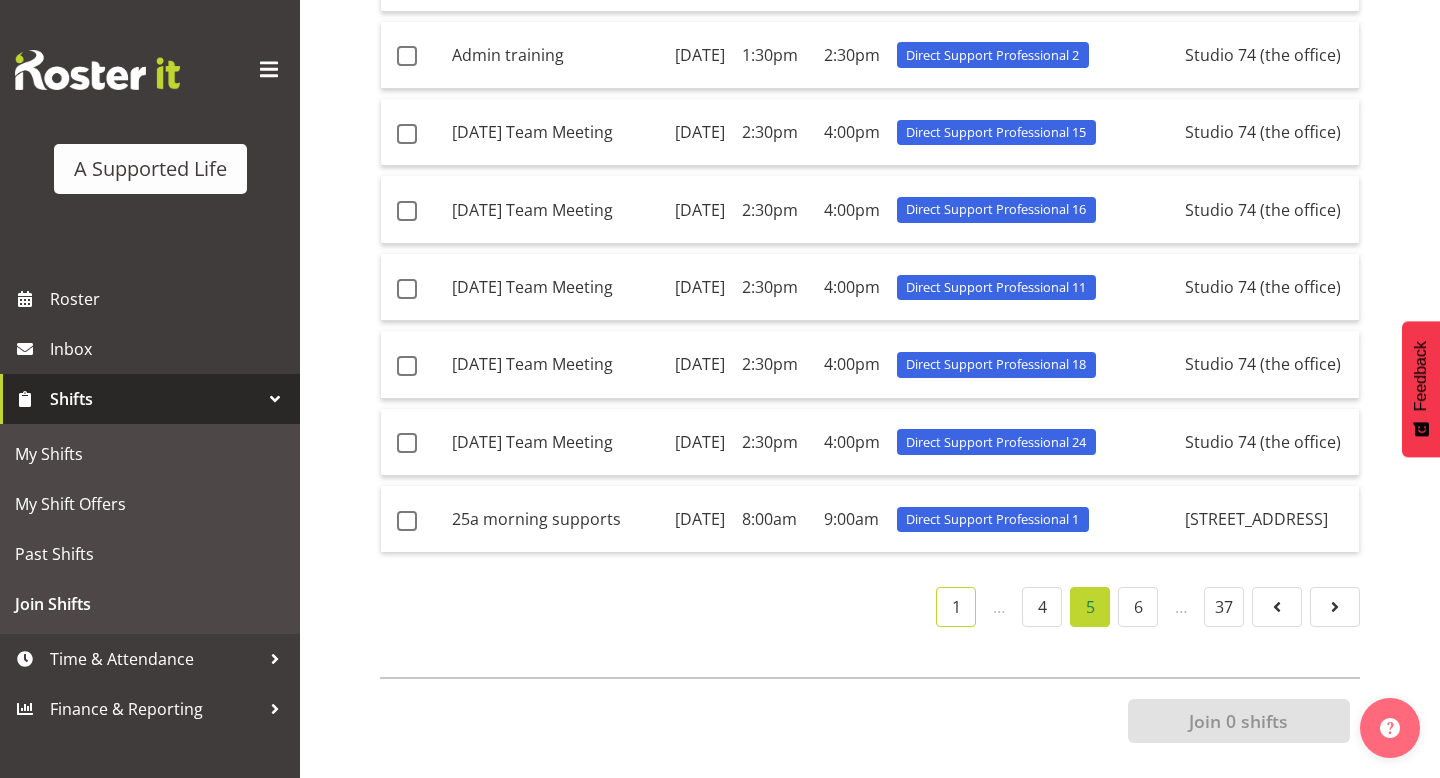 click on "1" at bounding box center [956, 607] 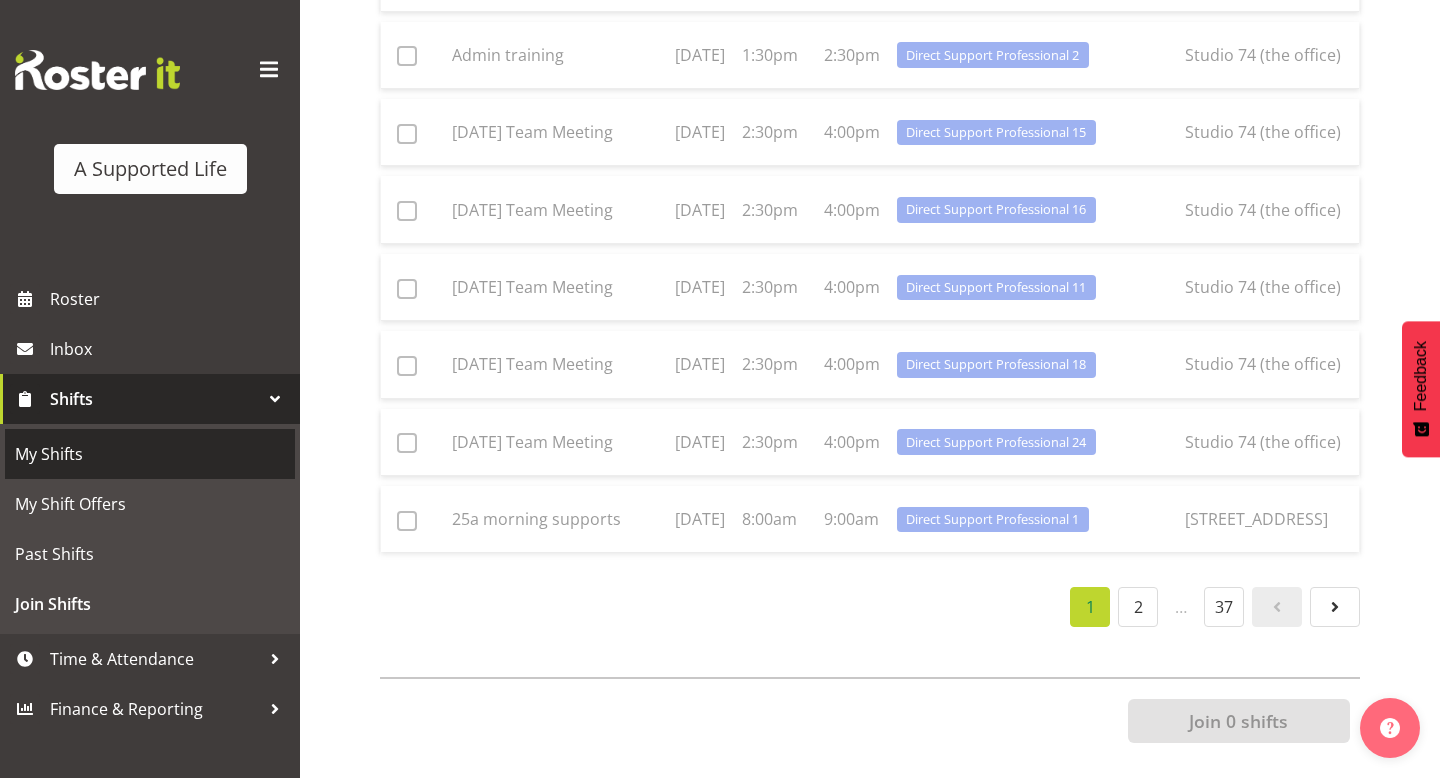 click on "My Shifts" at bounding box center [150, 454] 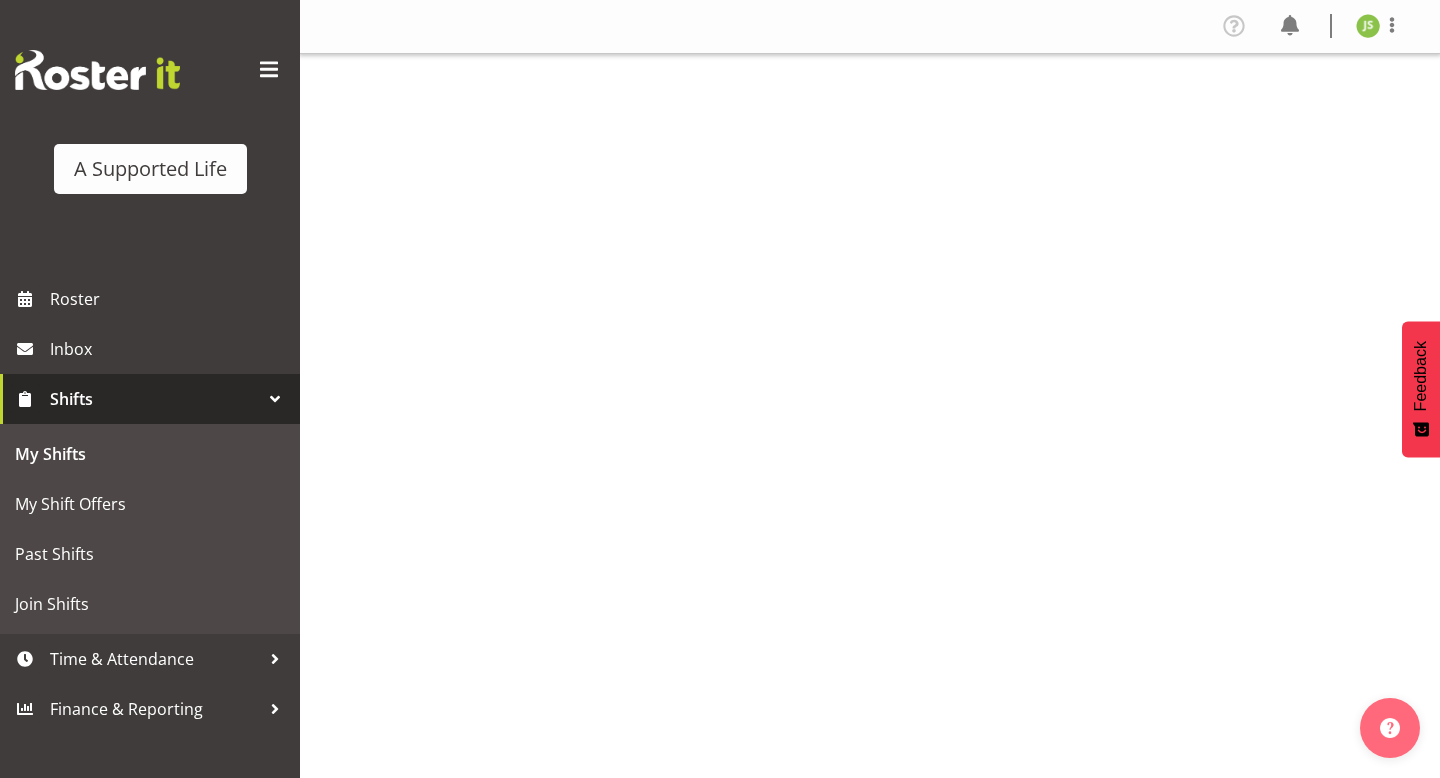 scroll, scrollTop: 0, scrollLeft: 0, axis: both 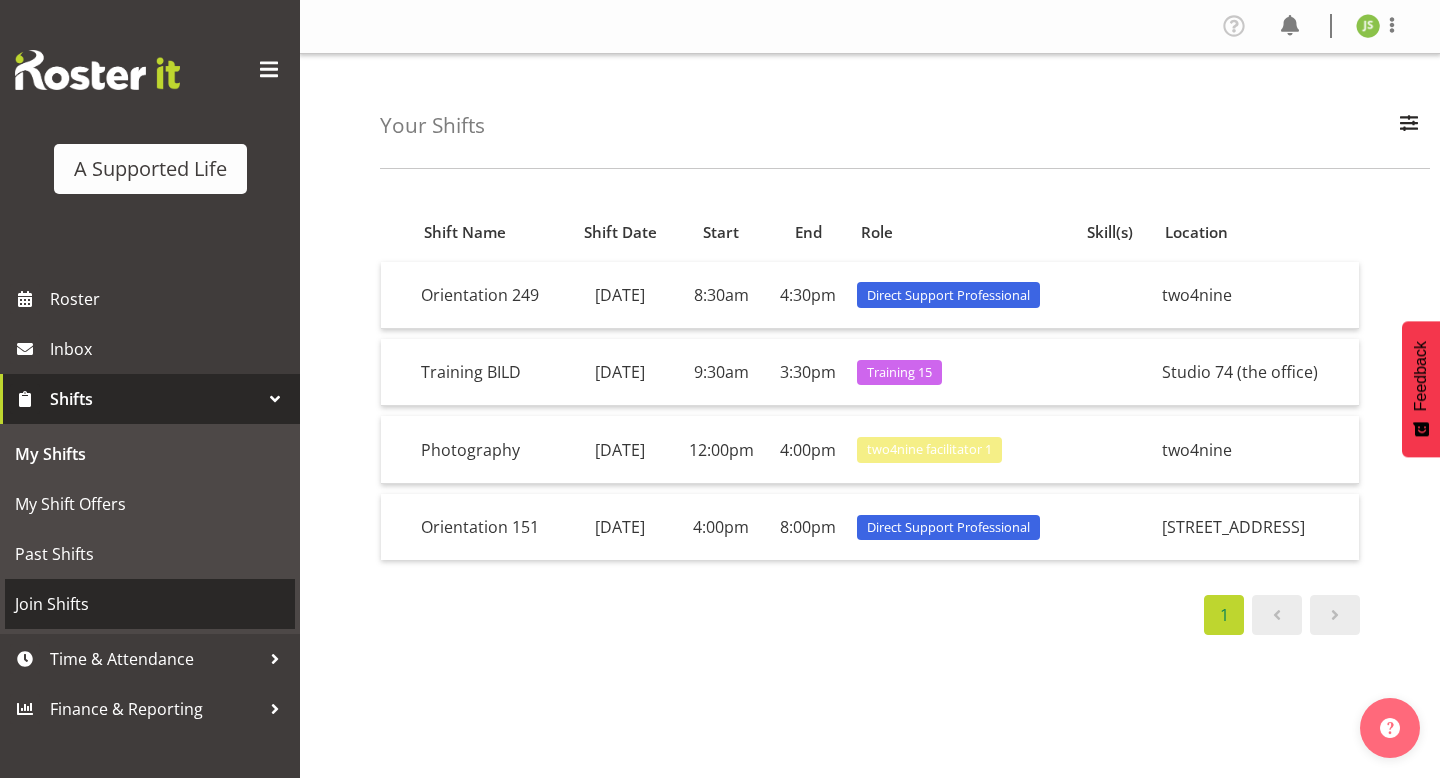 click on "Join Shifts" at bounding box center (150, 604) 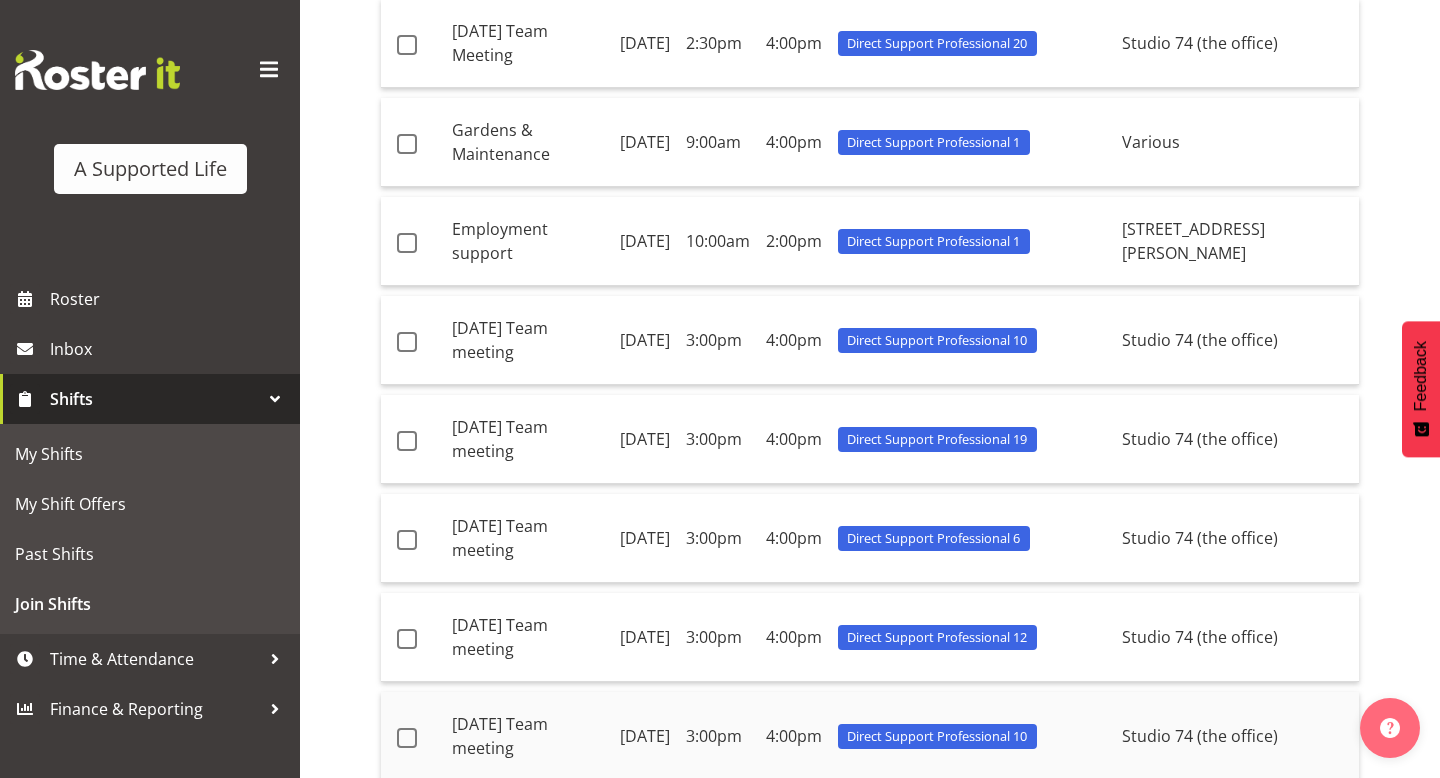 scroll, scrollTop: 916, scrollLeft: 0, axis: vertical 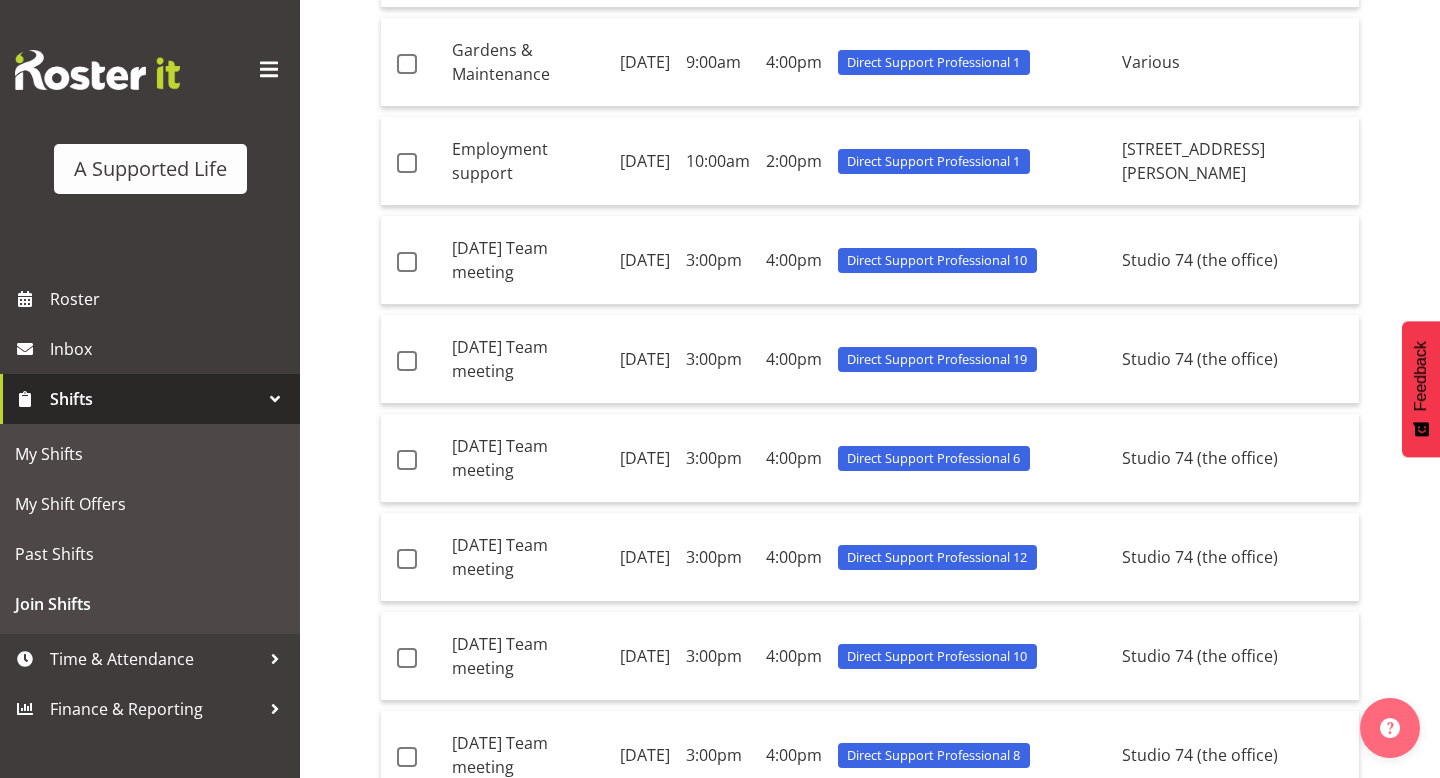 click on "2" at bounding box center [1138, 953] 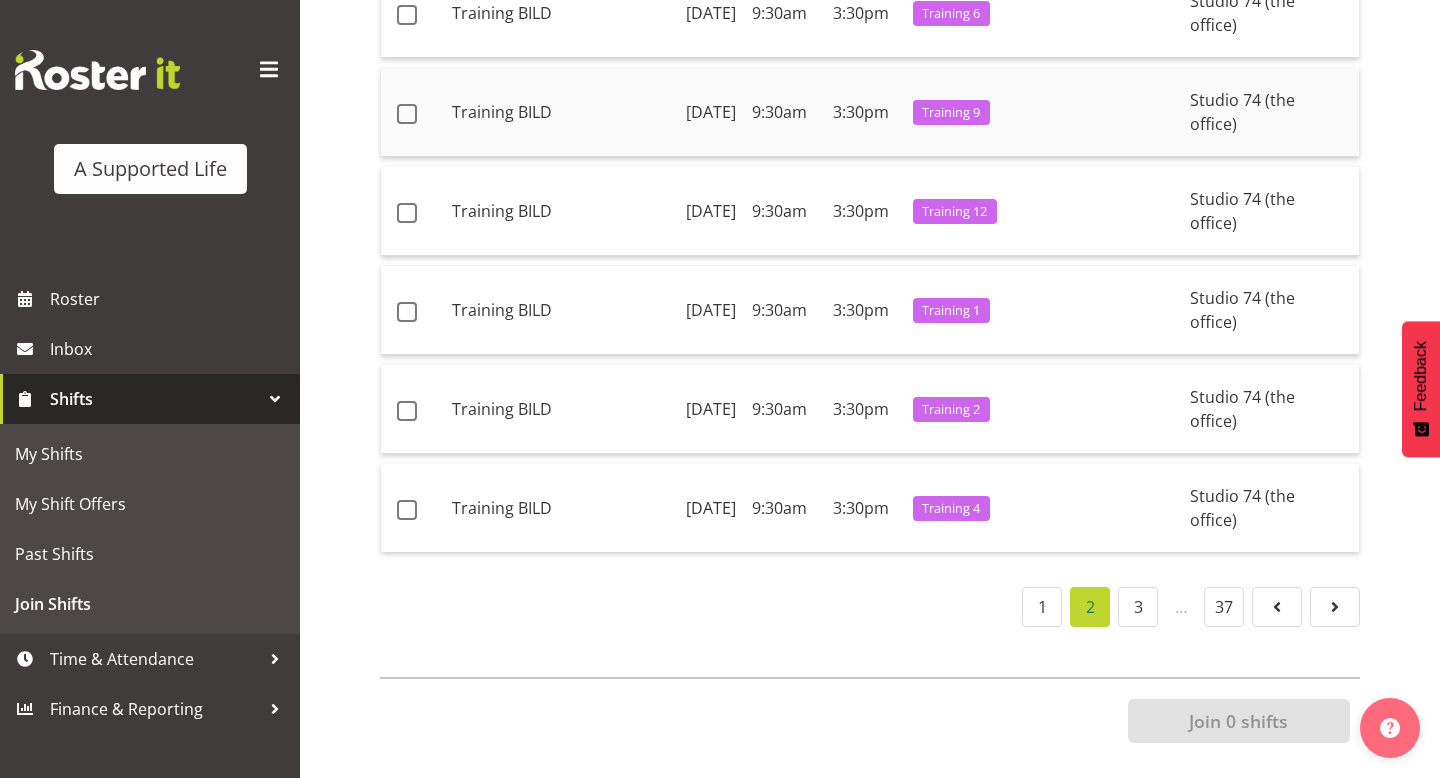 scroll, scrollTop: 1262, scrollLeft: 0, axis: vertical 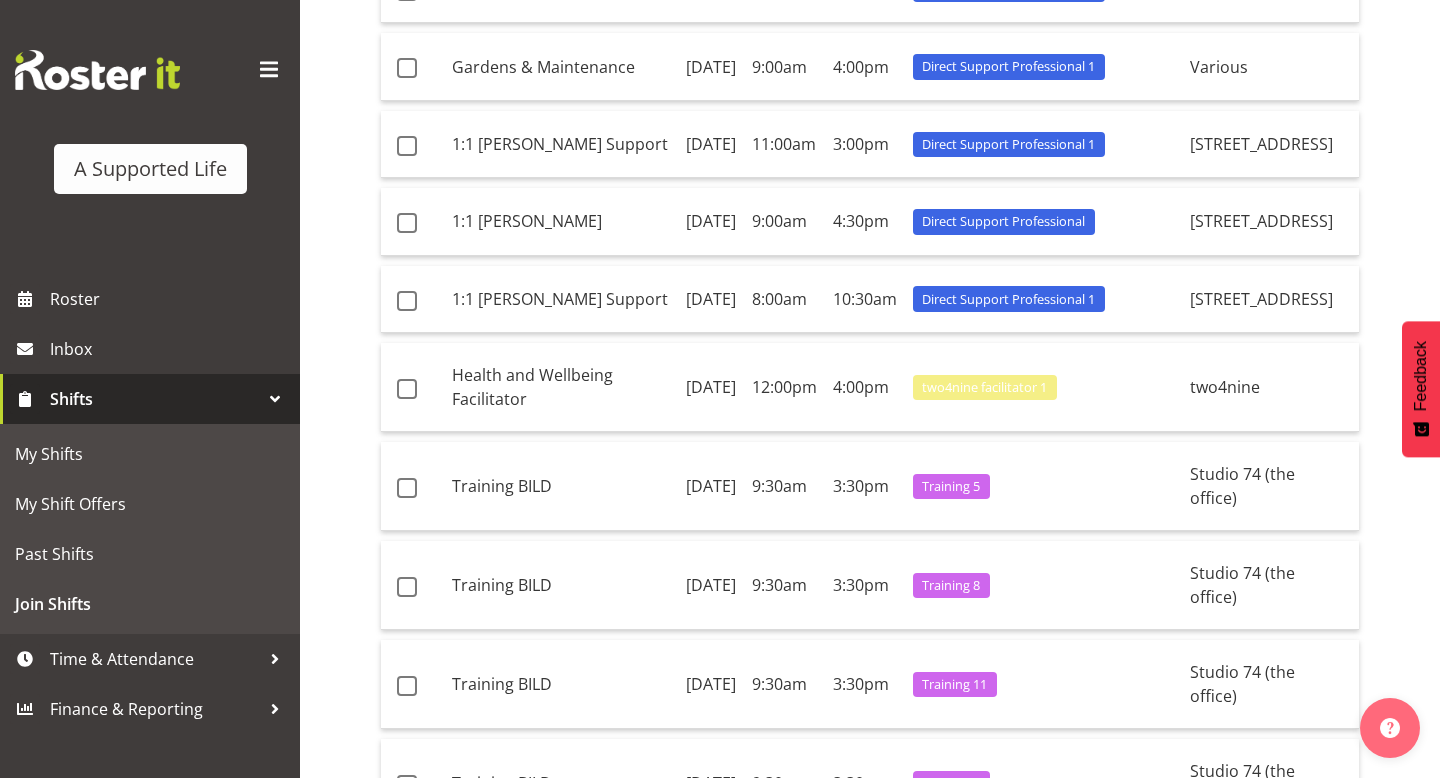 click at bounding box center [412, 387] 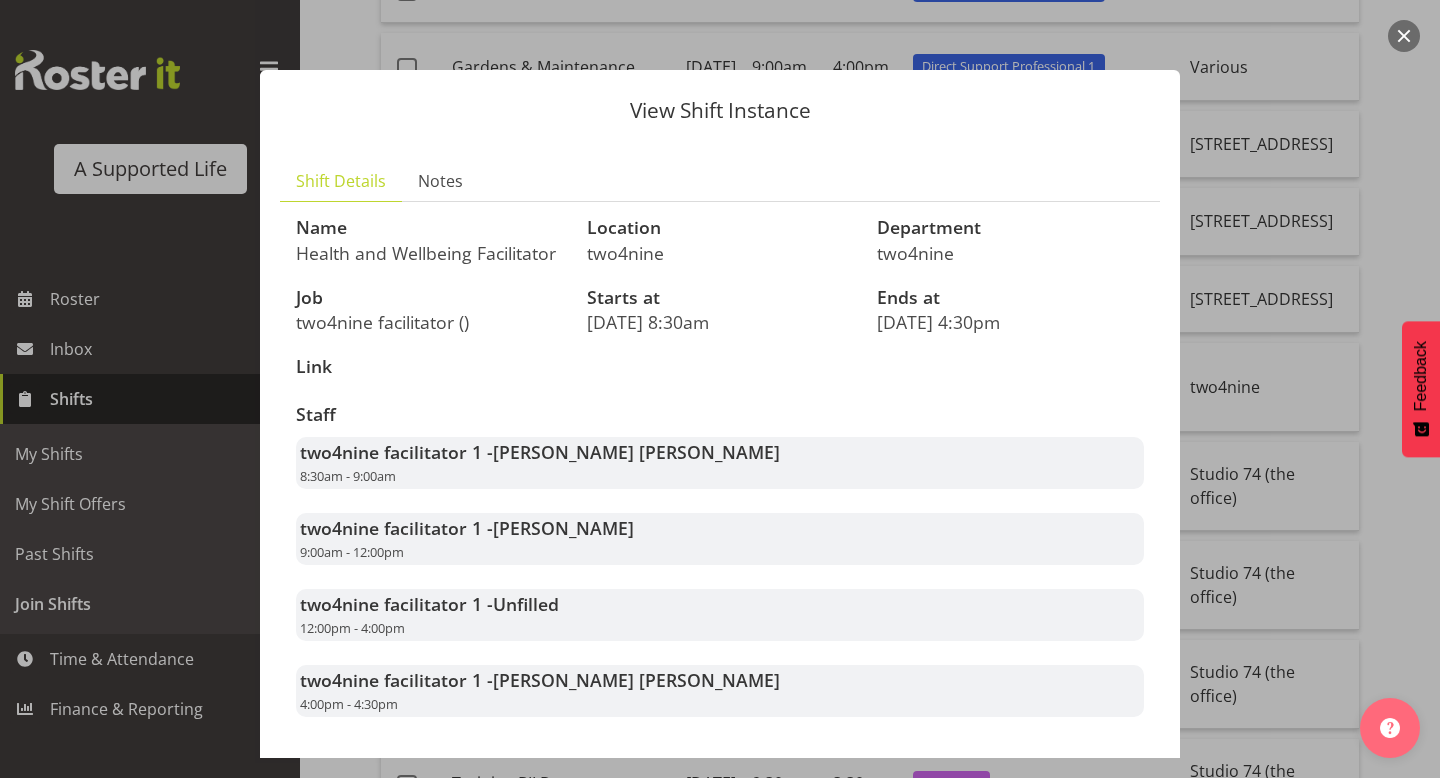 click at bounding box center (720, 389) 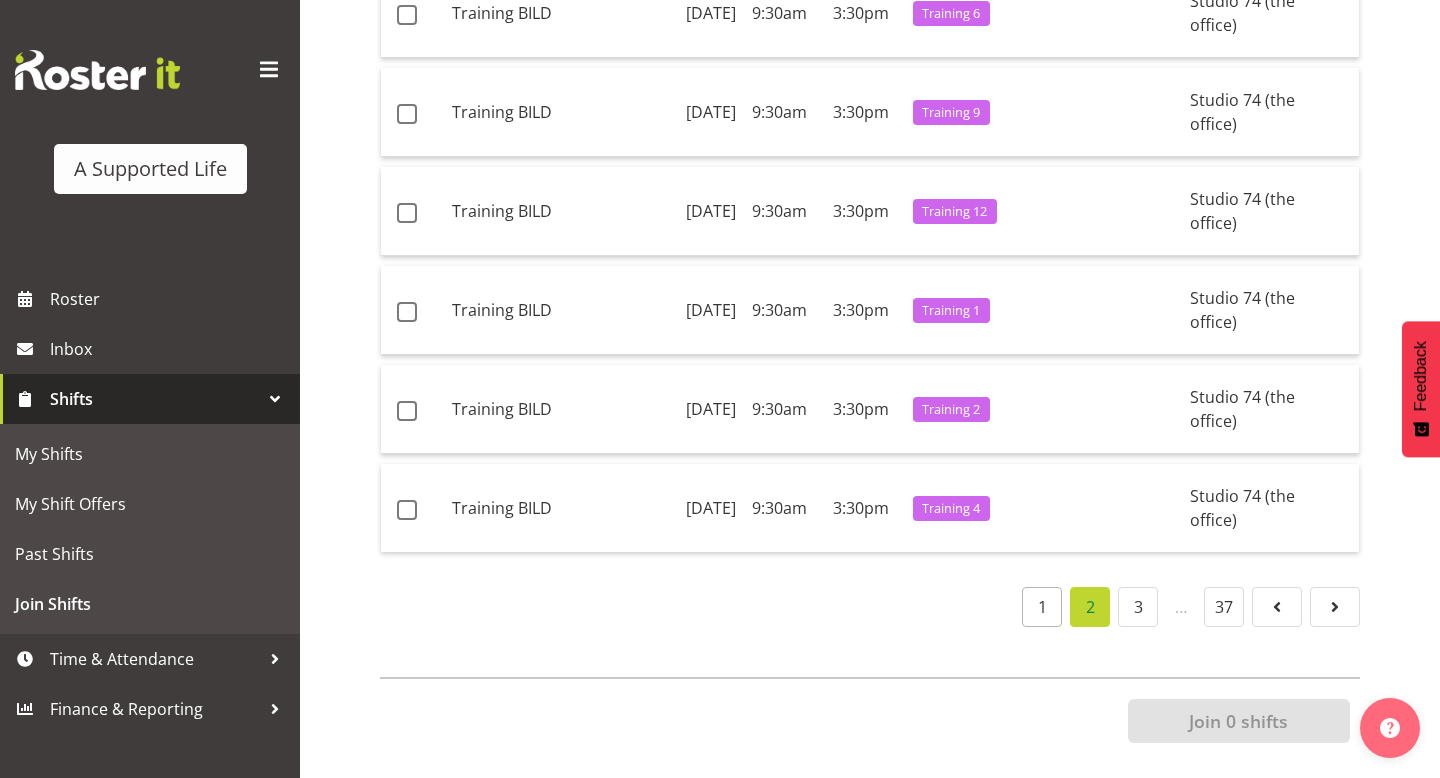scroll, scrollTop: 1262, scrollLeft: 0, axis: vertical 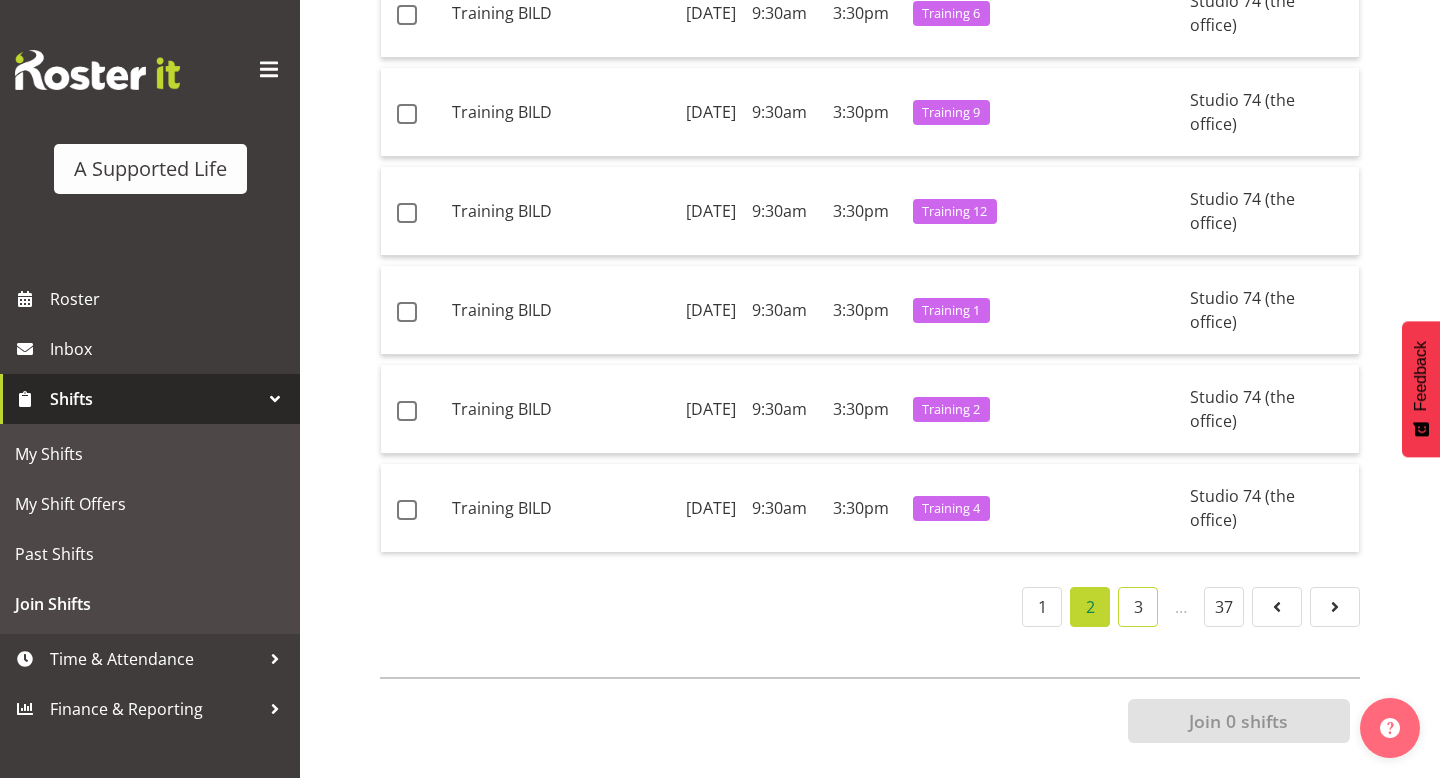 click on "3" at bounding box center [1138, 607] 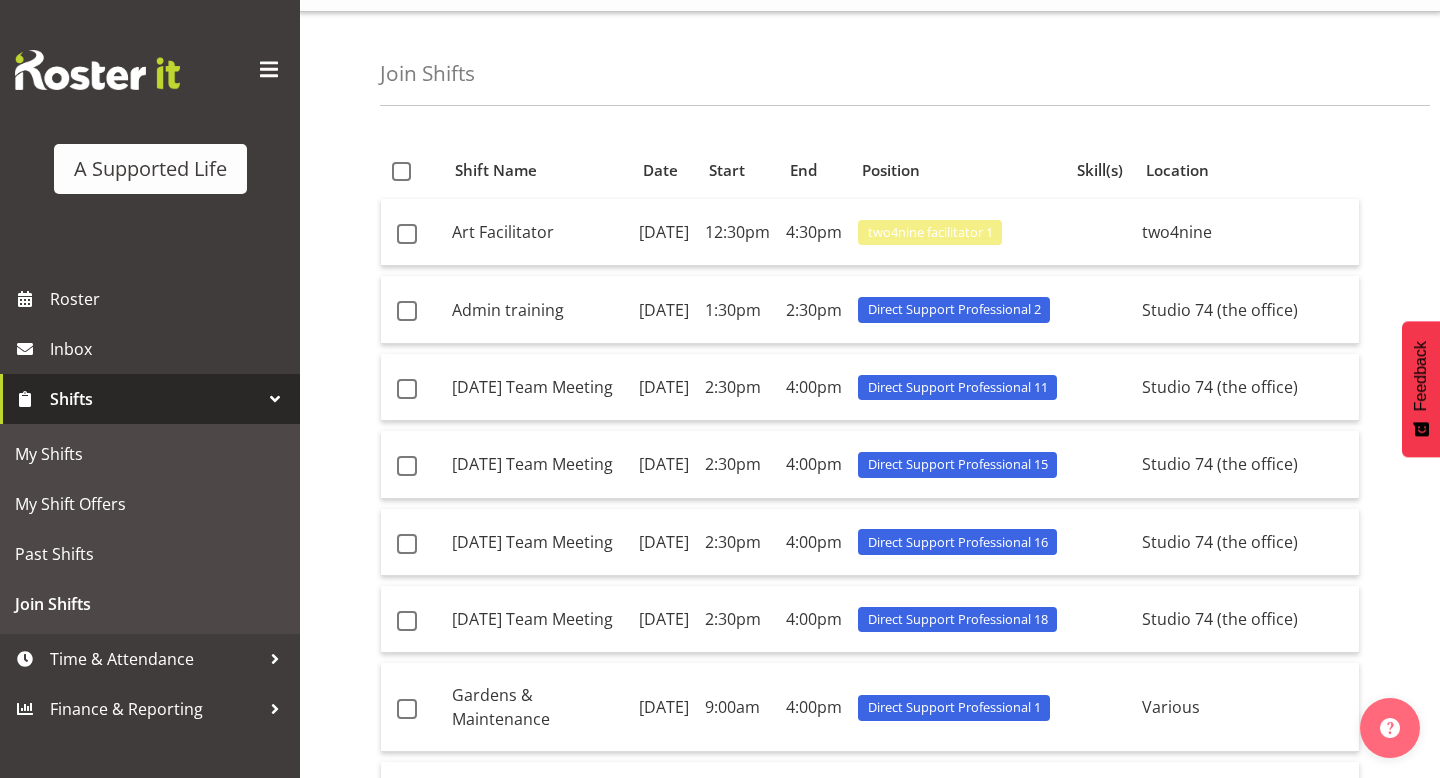 scroll, scrollTop: 10, scrollLeft: 0, axis: vertical 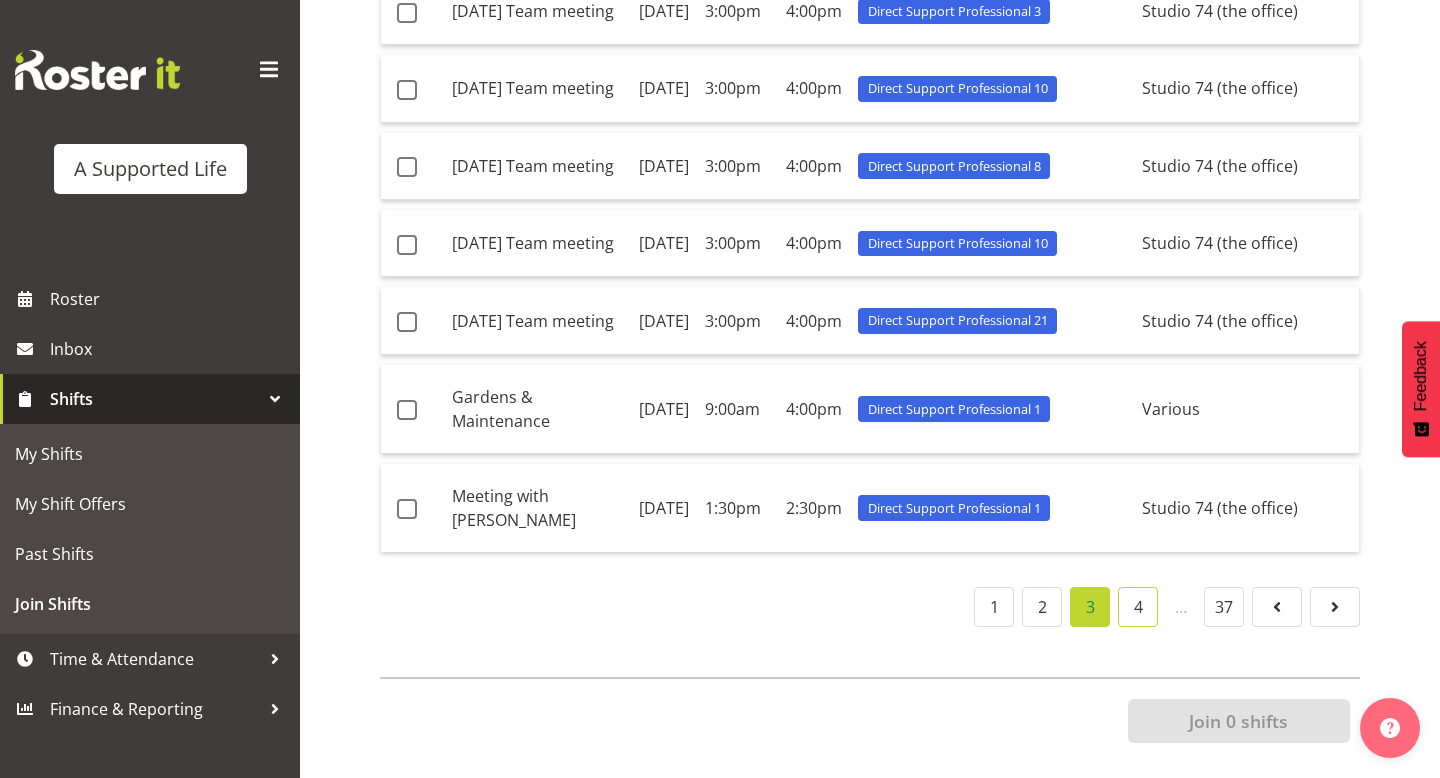 click on "4" at bounding box center (1138, 607) 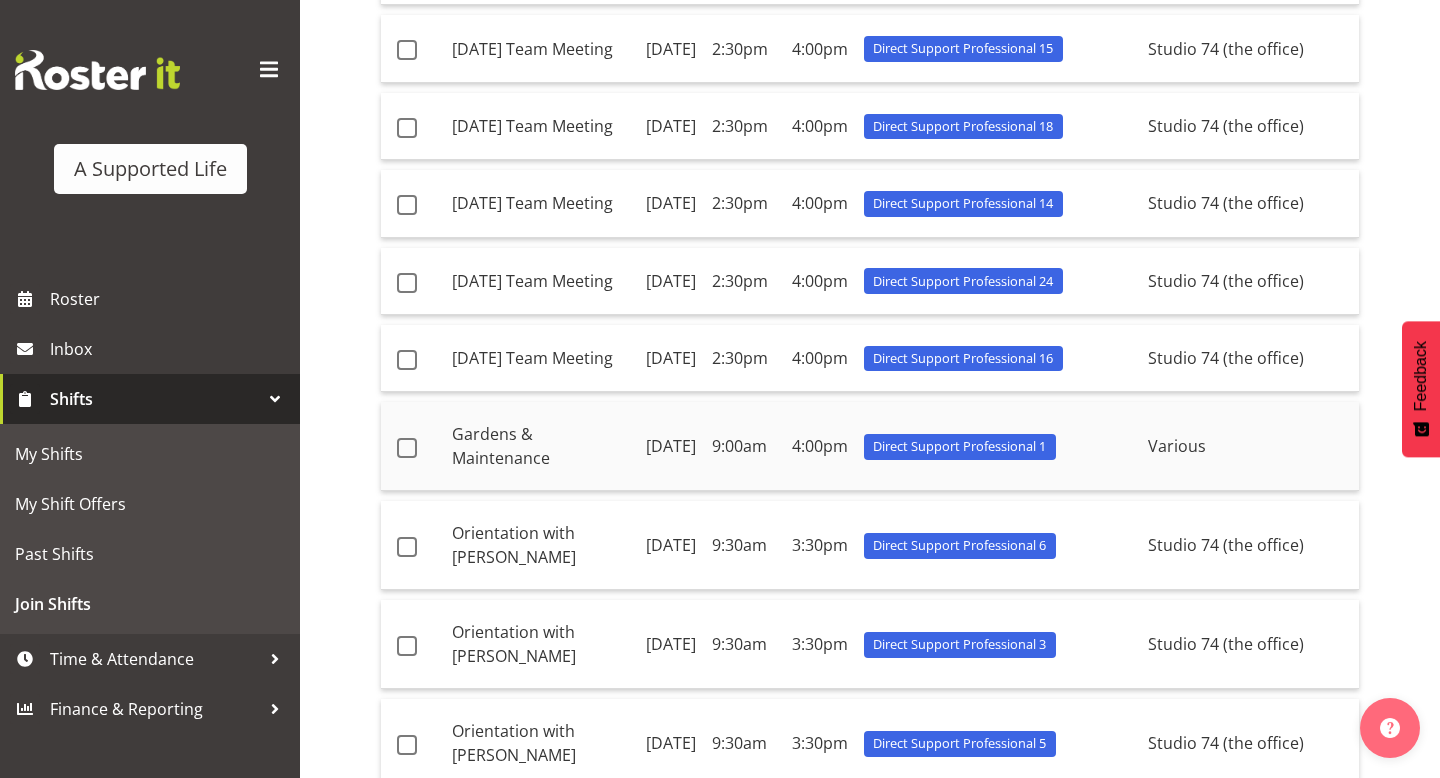 scroll, scrollTop: 0, scrollLeft: 0, axis: both 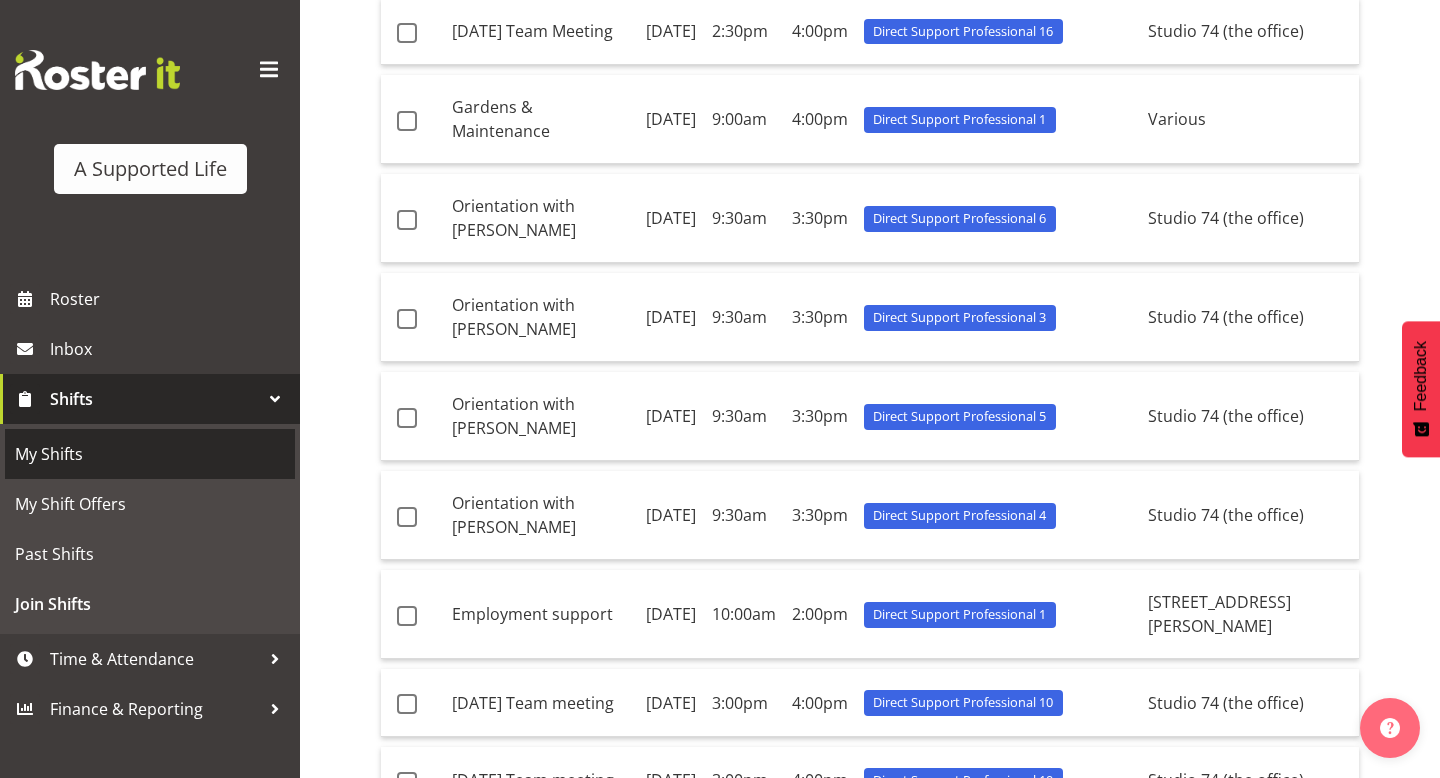 click on "My Shifts" at bounding box center [150, 454] 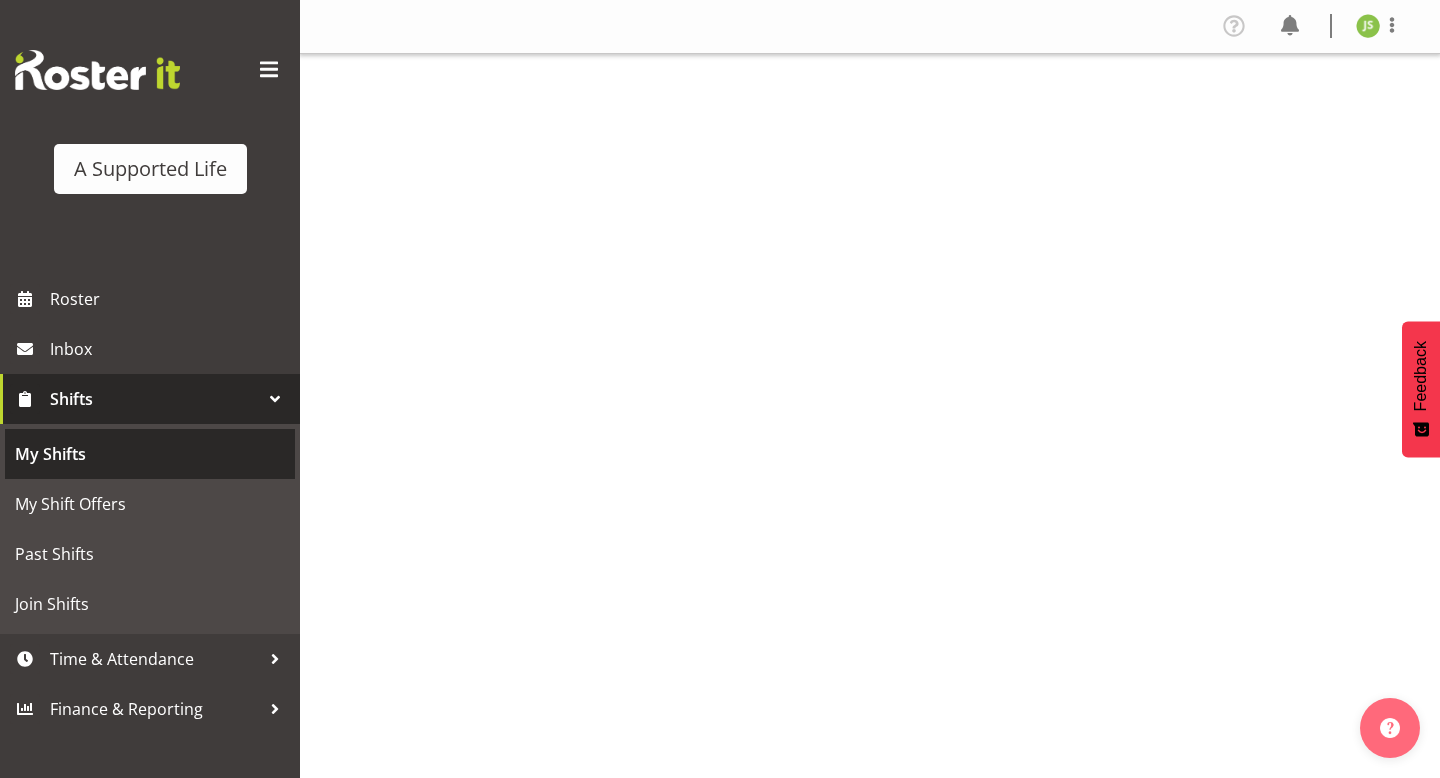 scroll, scrollTop: 0, scrollLeft: 0, axis: both 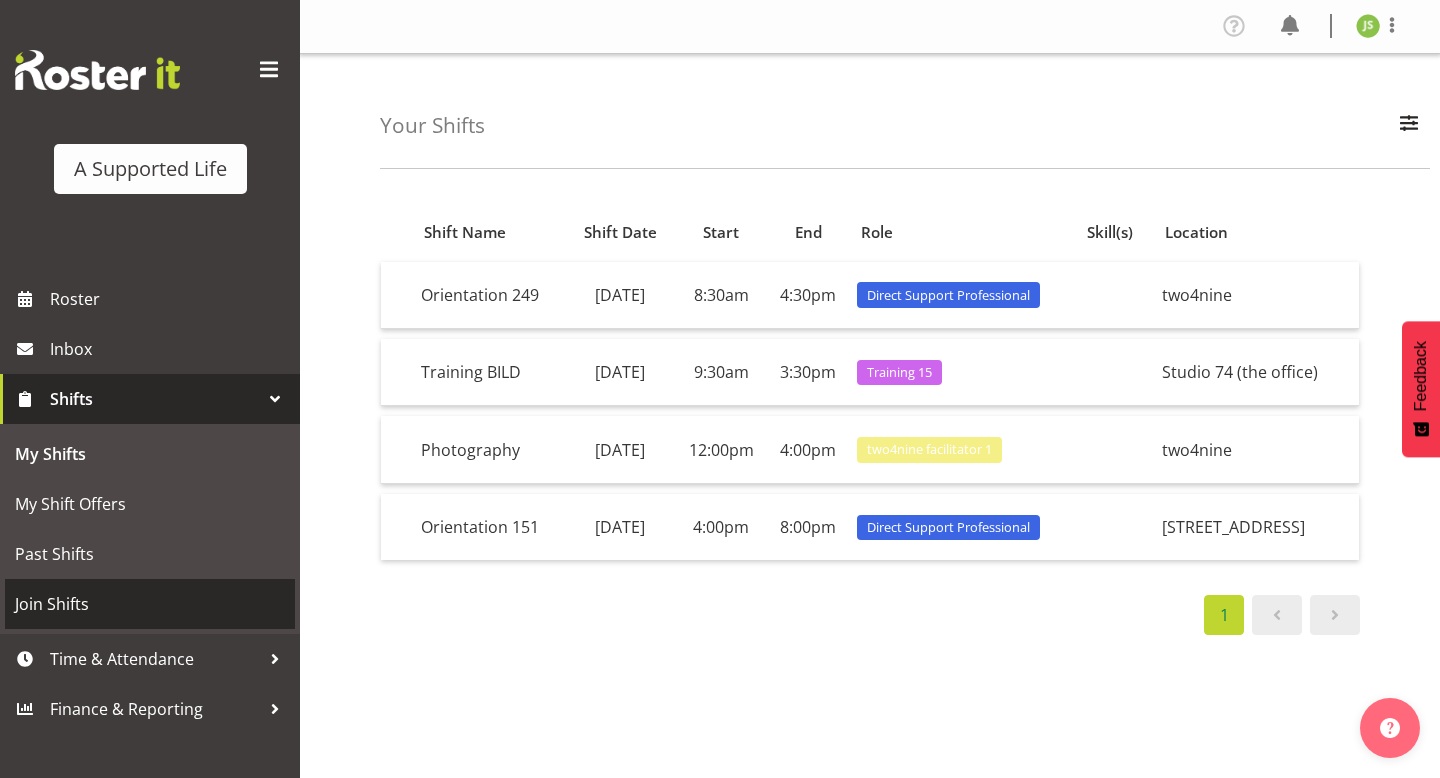 click on "Join Shifts" at bounding box center (150, 604) 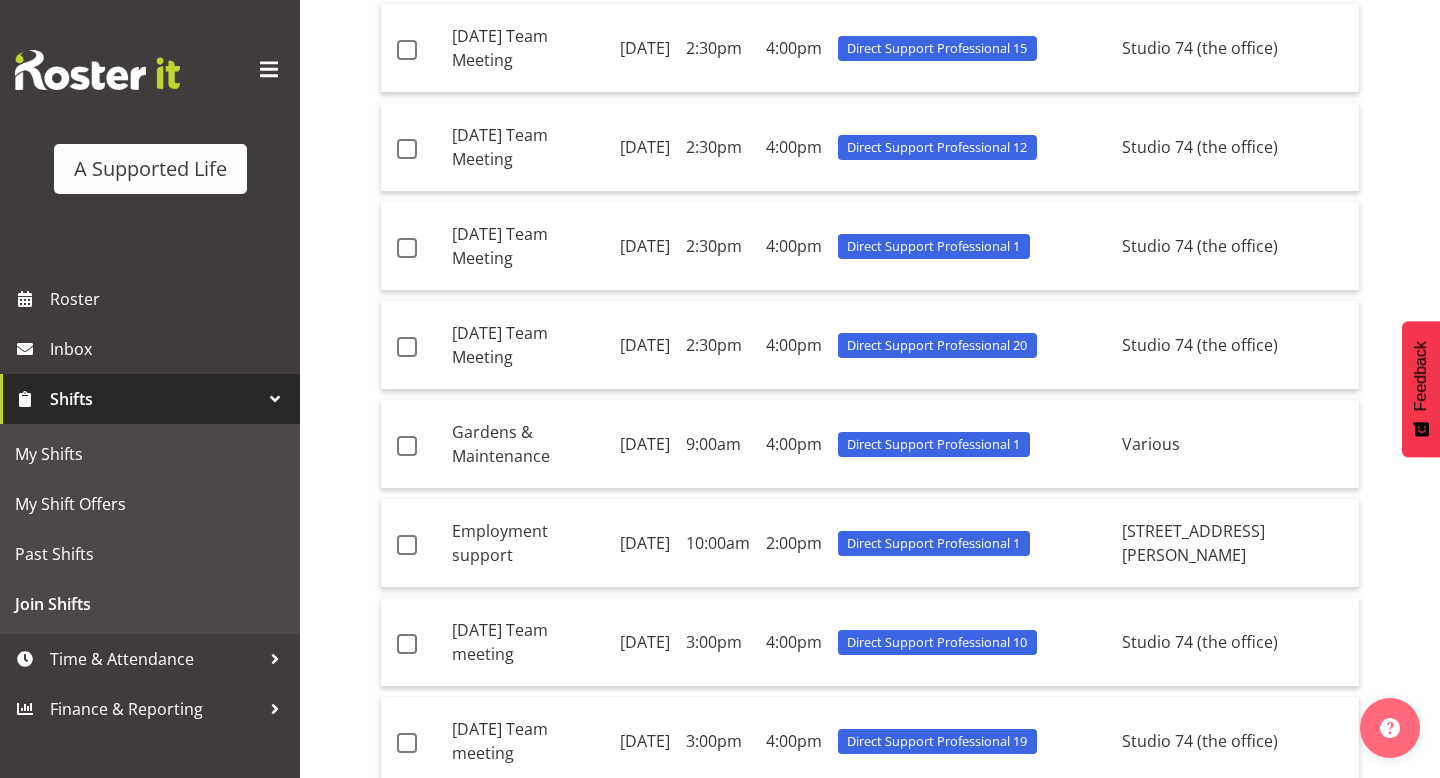 scroll, scrollTop: 916, scrollLeft: 0, axis: vertical 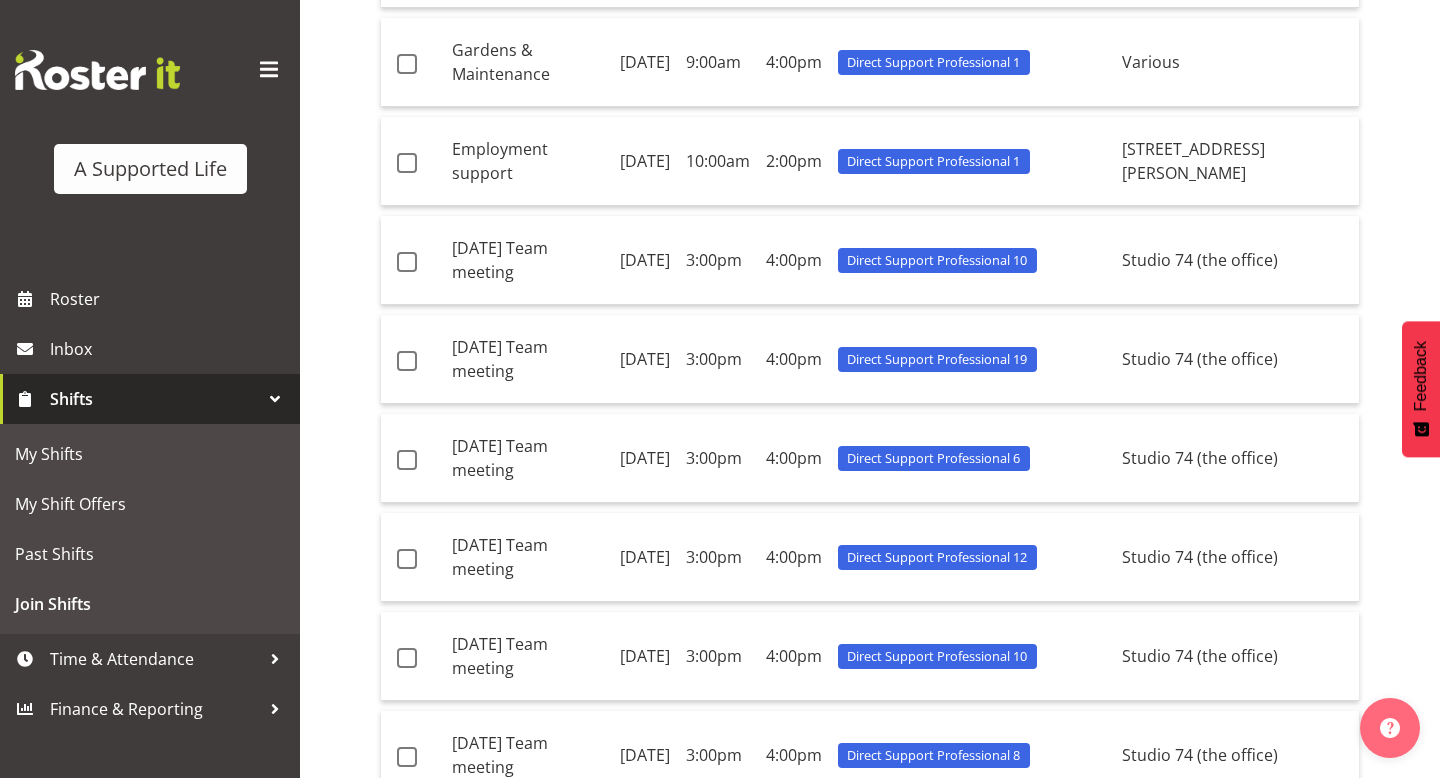 click on "2" at bounding box center (1138, 953) 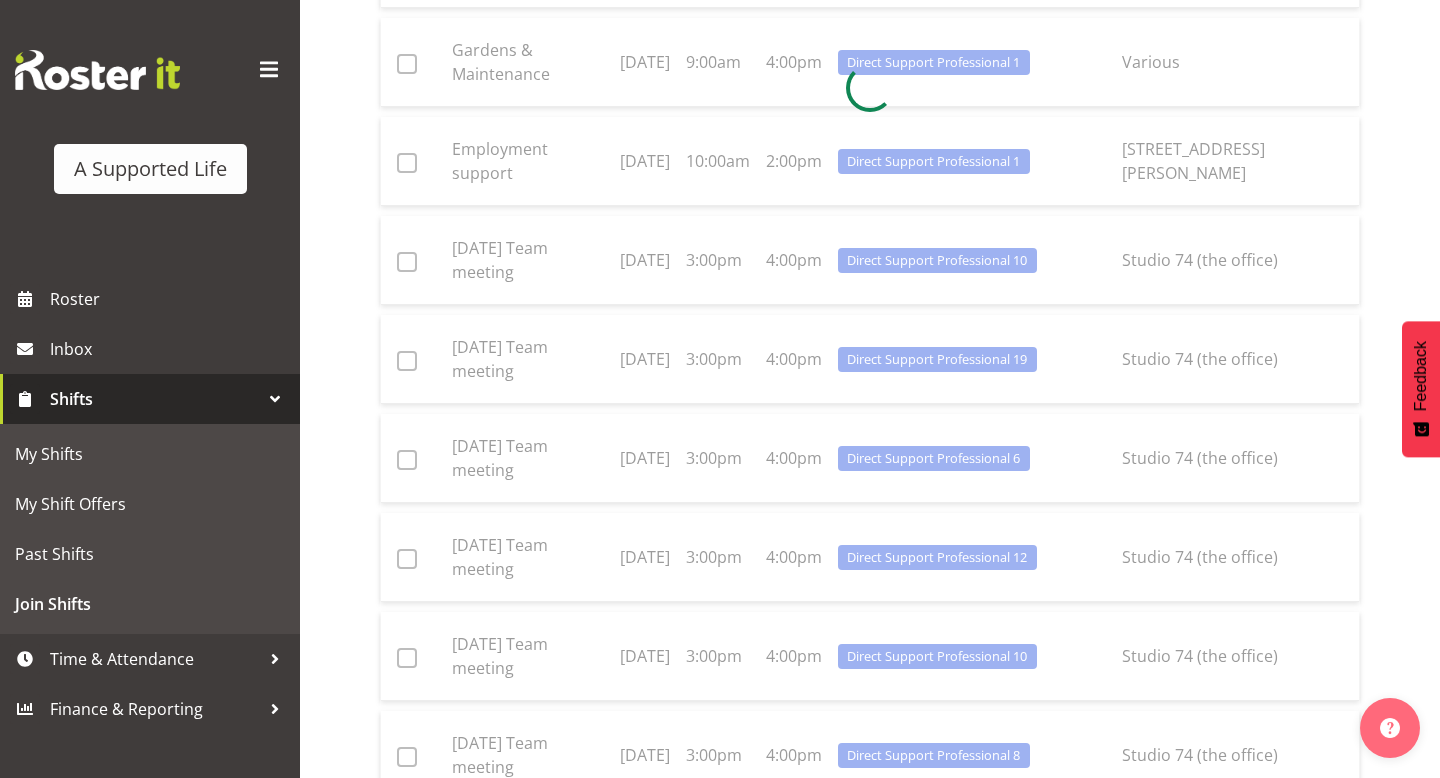 click on "3" at bounding box center [1138, 953] 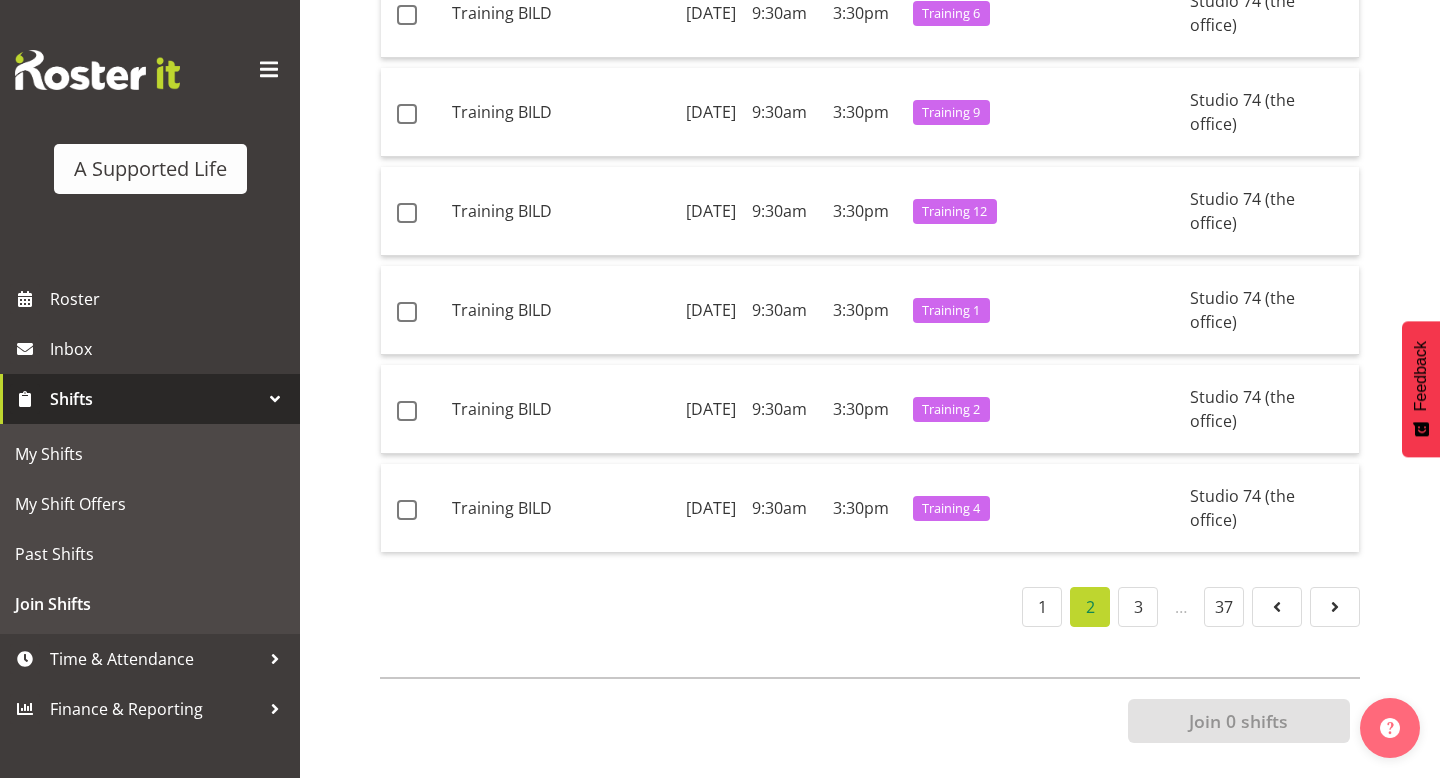 scroll, scrollTop: 1262, scrollLeft: 0, axis: vertical 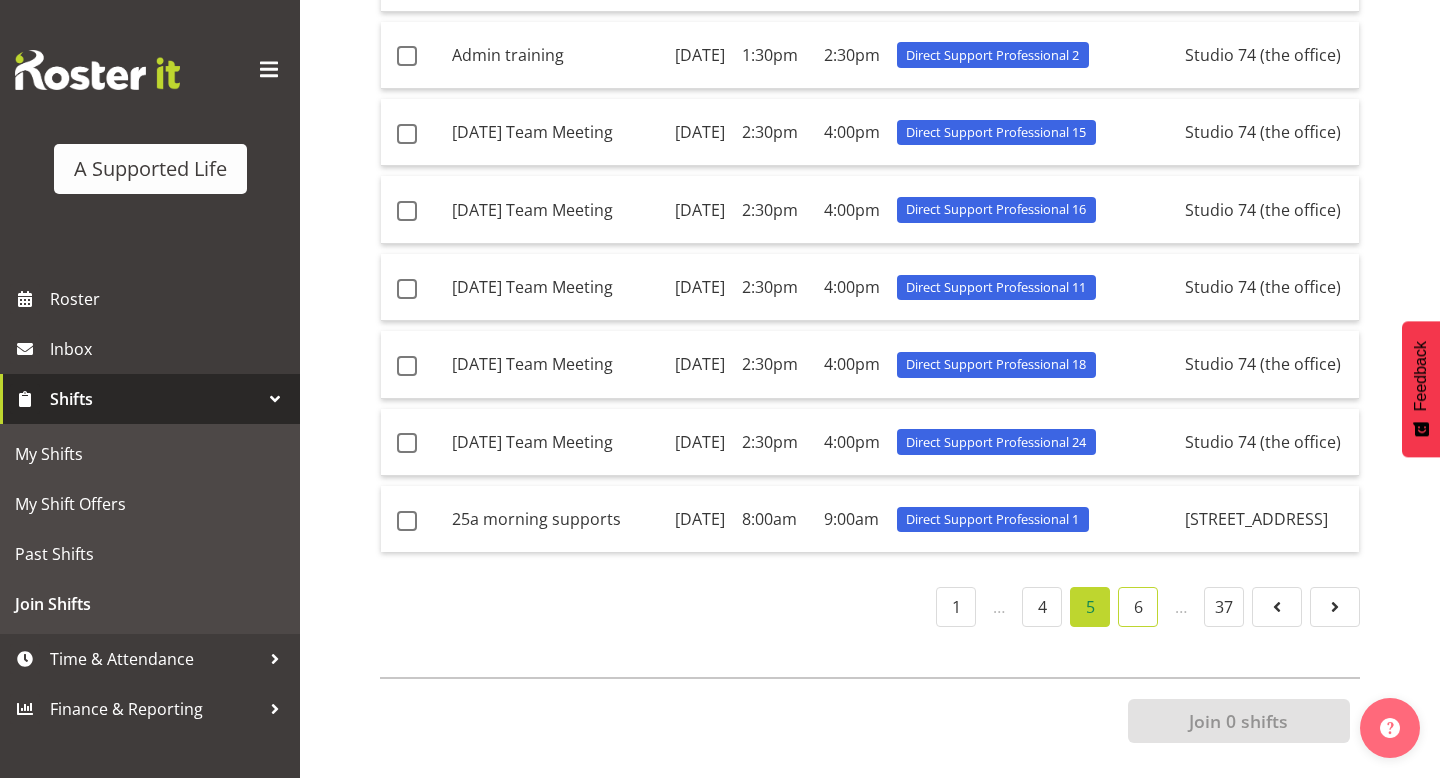 click on "6" at bounding box center (1138, 607) 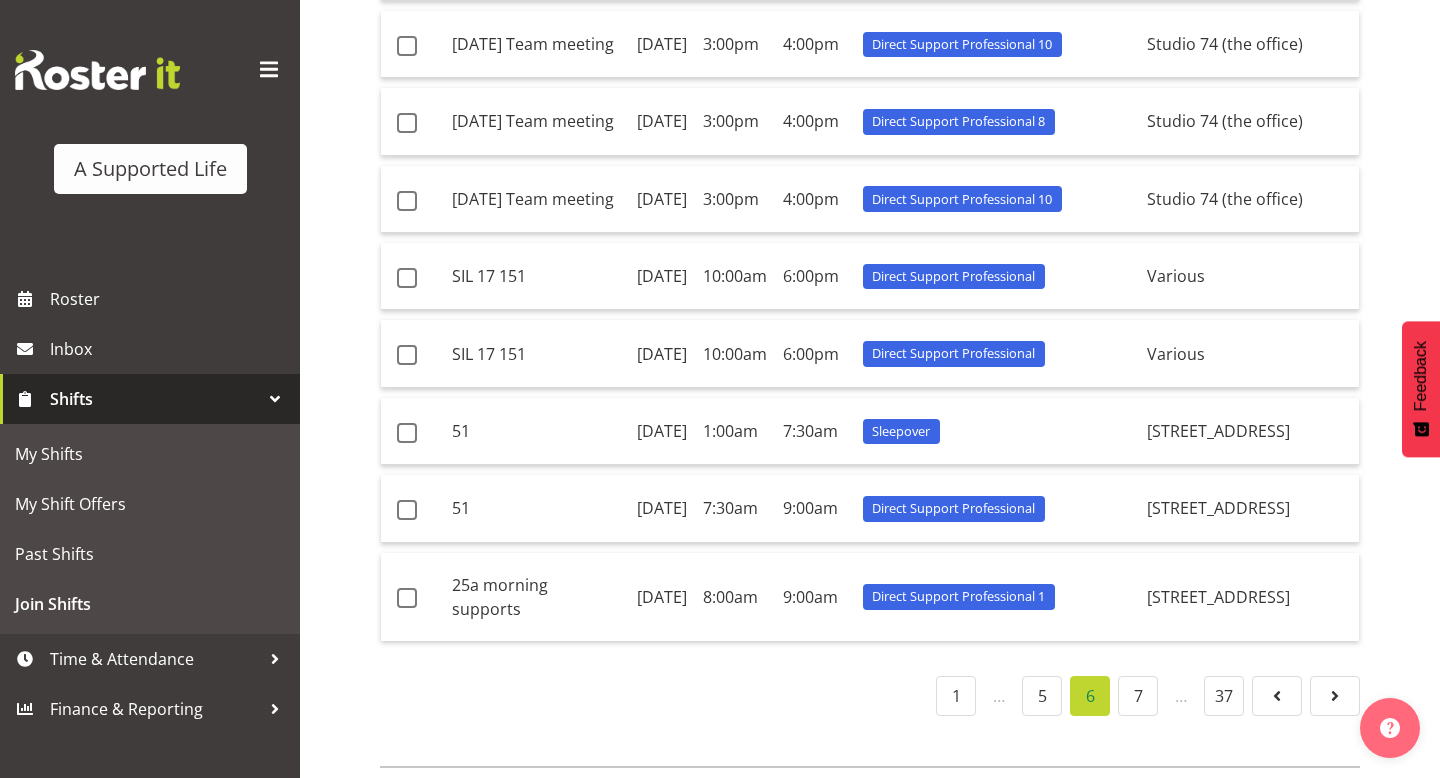 scroll, scrollTop: 1262, scrollLeft: 0, axis: vertical 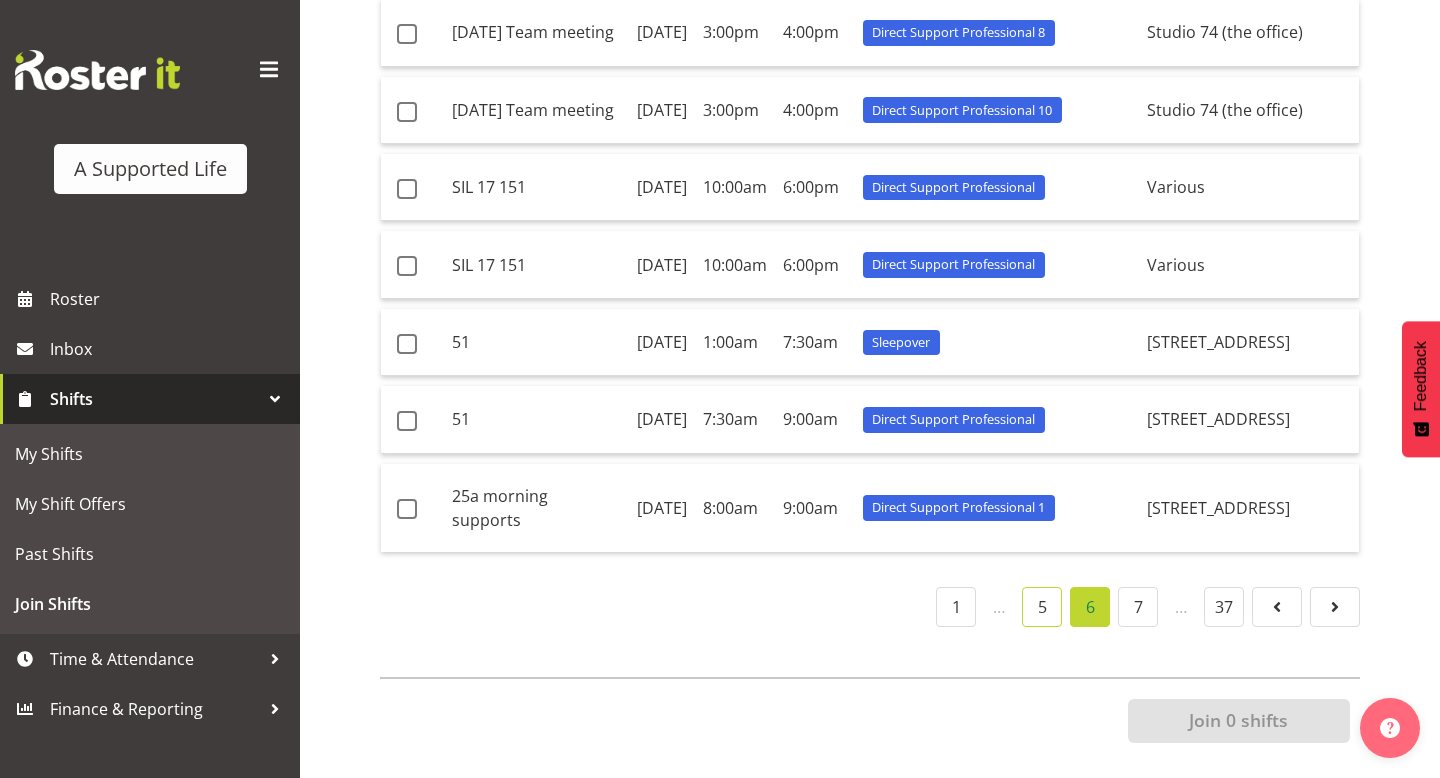 click on "5" at bounding box center (1042, 607) 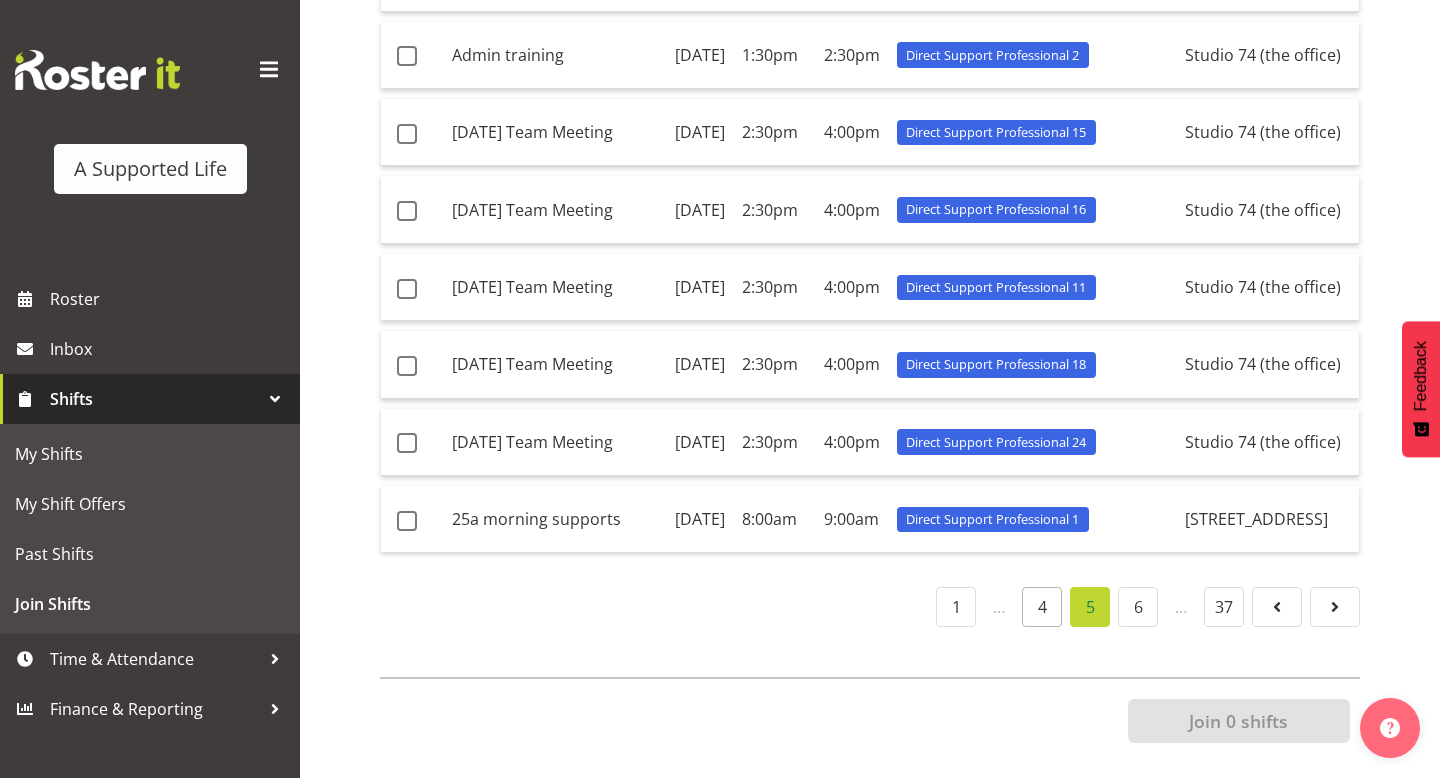scroll, scrollTop: 1240, scrollLeft: 0, axis: vertical 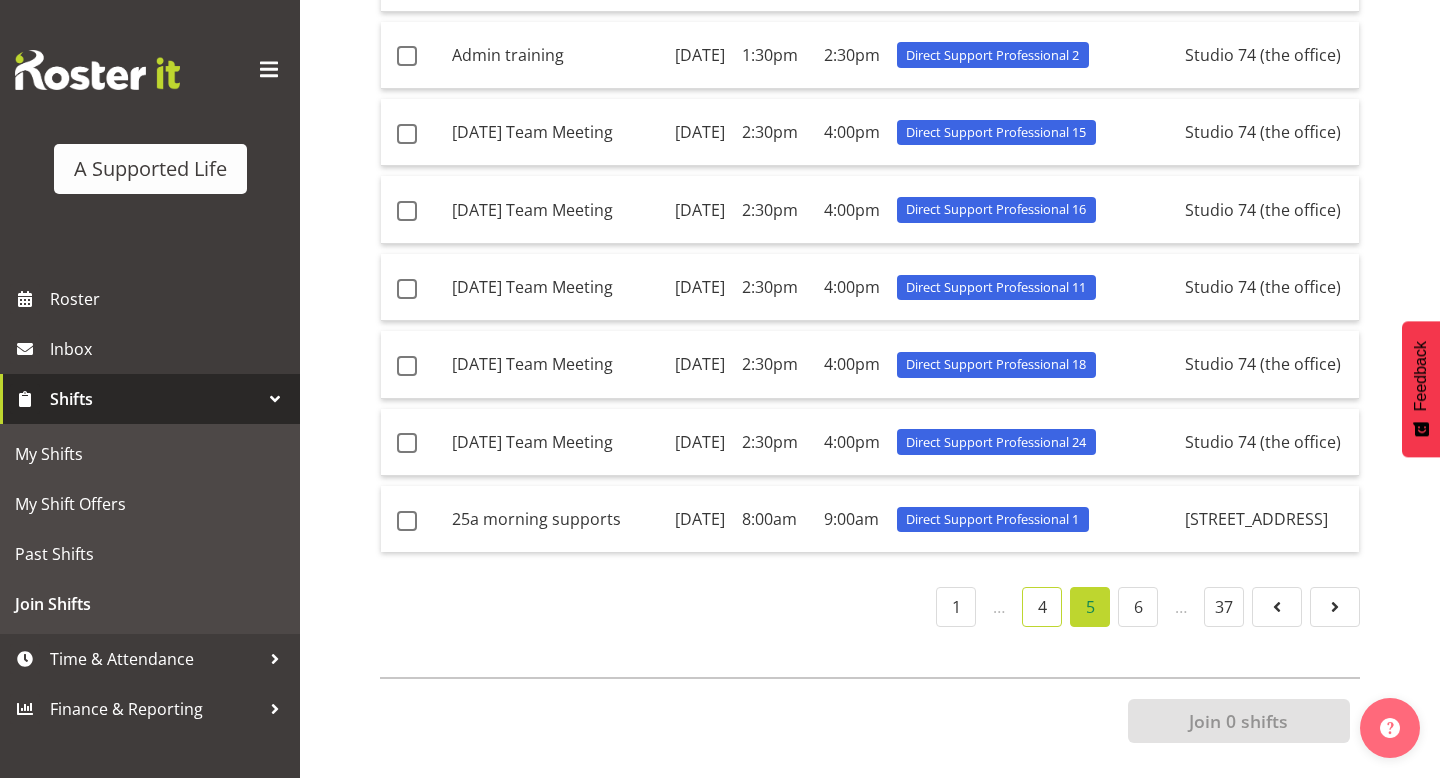 click on "4" at bounding box center (1042, 607) 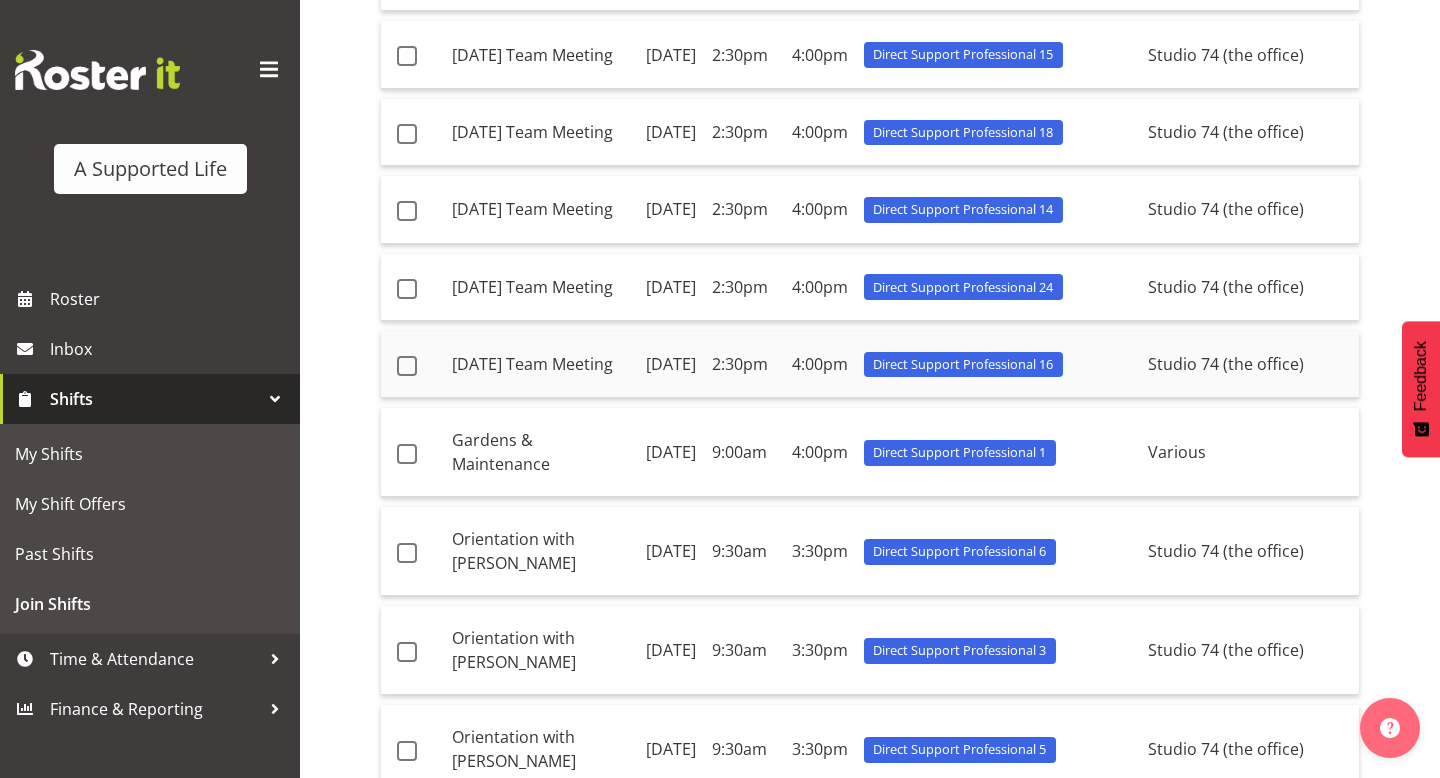 scroll, scrollTop: 283, scrollLeft: 0, axis: vertical 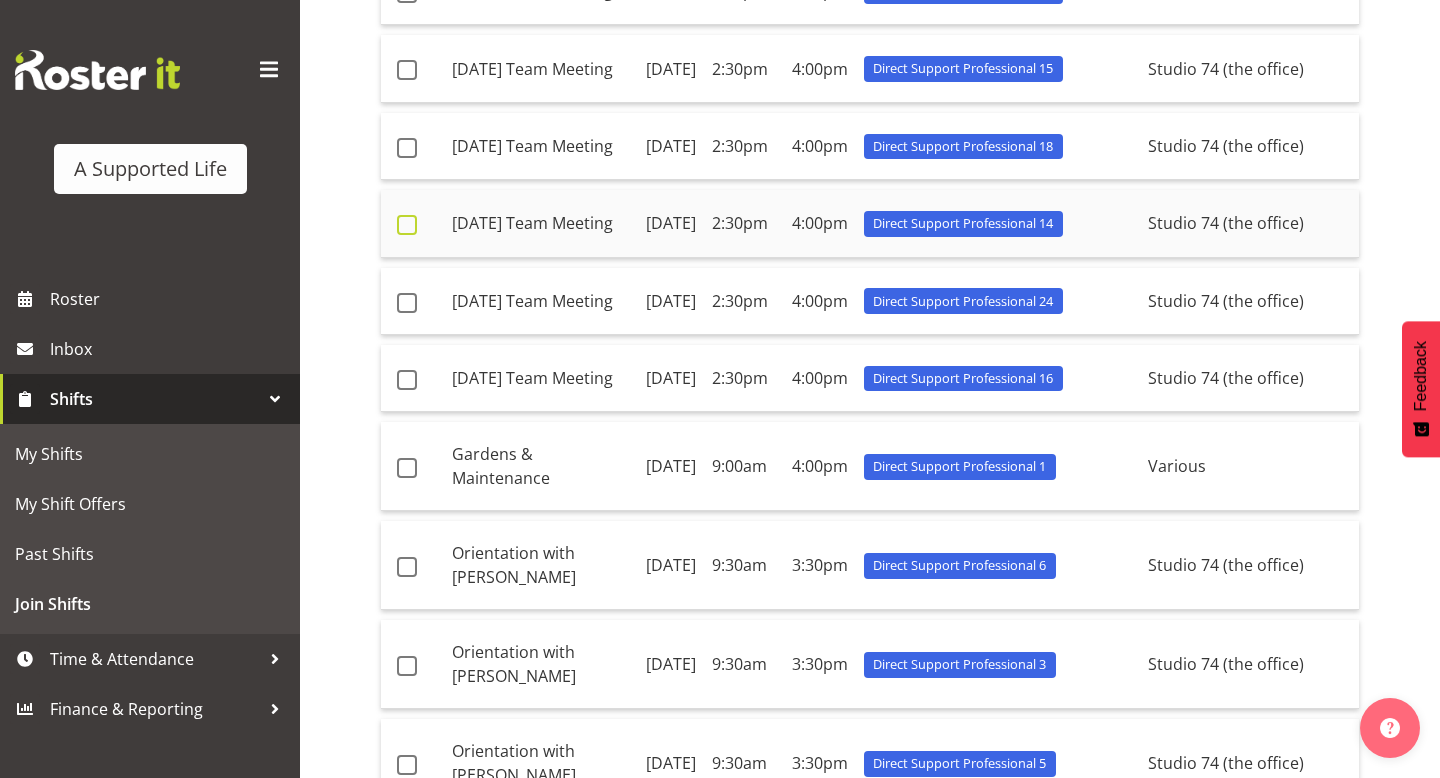 click at bounding box center (407, 225) 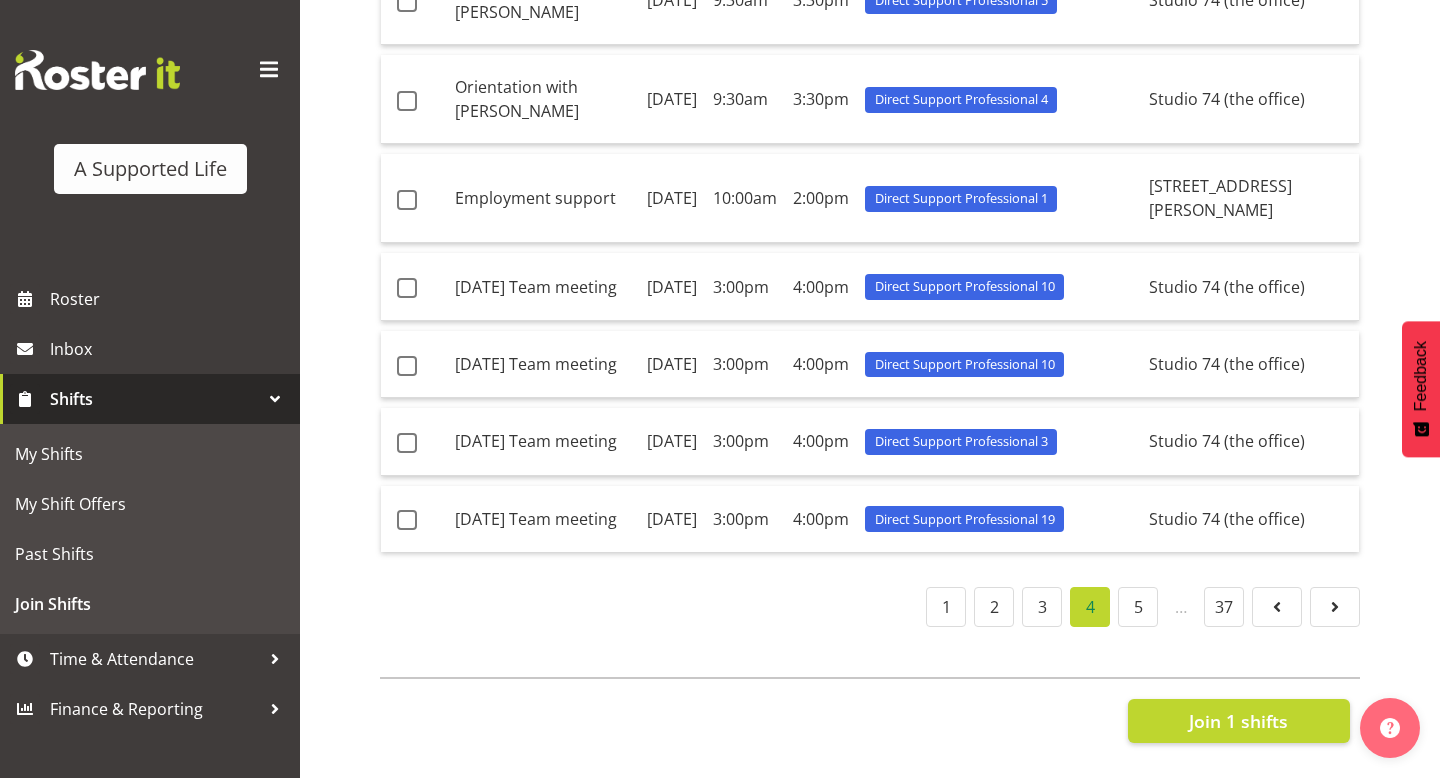 scroll, scrollTop: 1267, scrollLeft: 0, axis: vertical 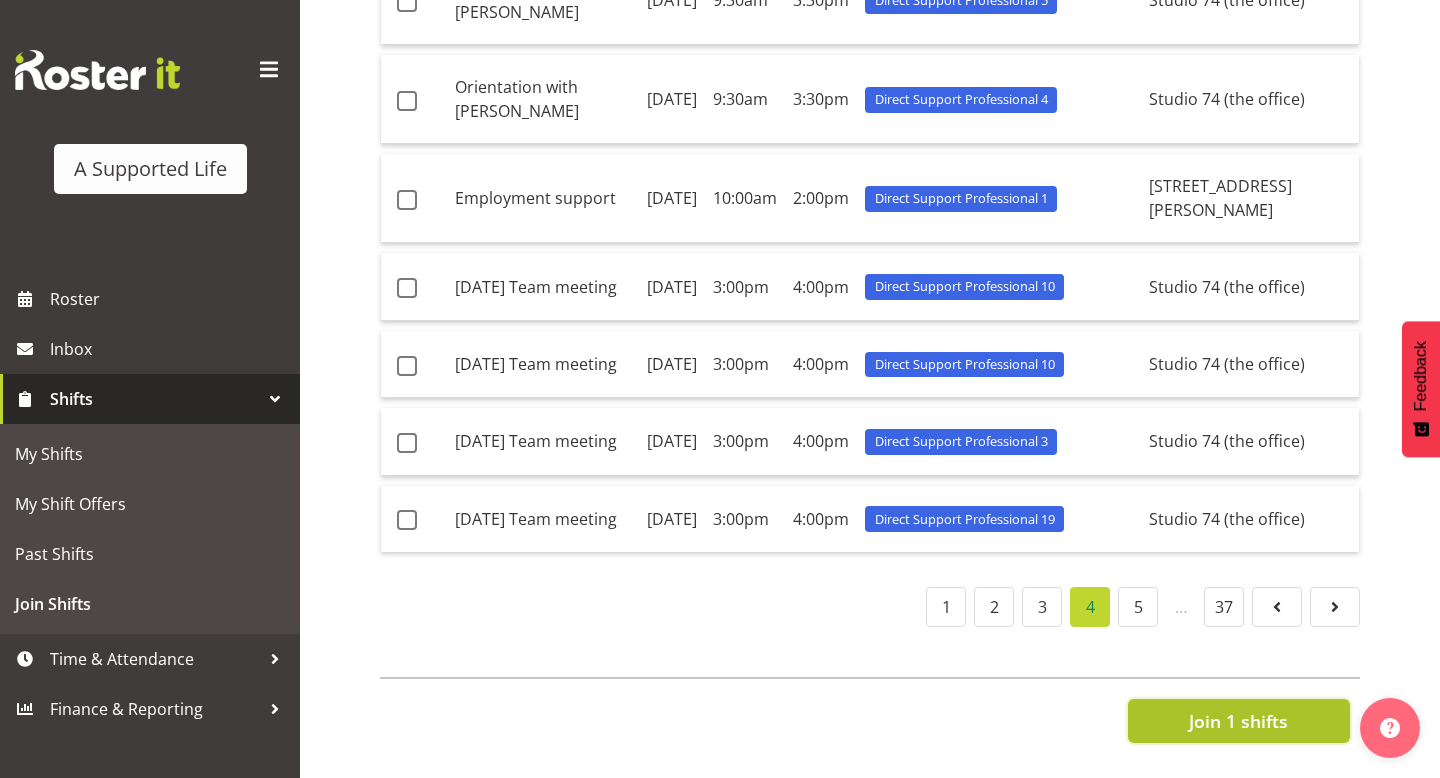 click on "Join 1 shifts" at bounding box center [1238, 721] 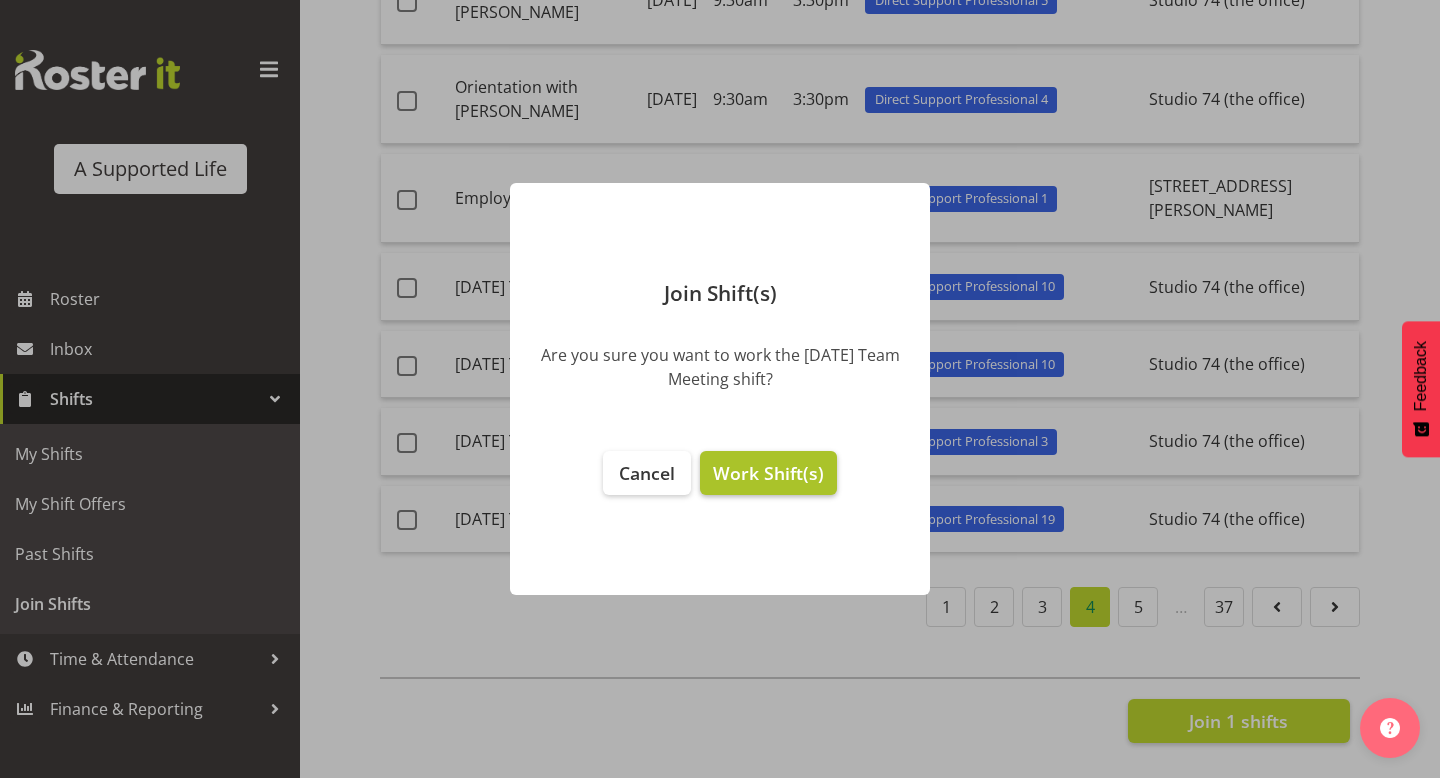 click on "Work Shift(s)" at bounding box center [768, 473] 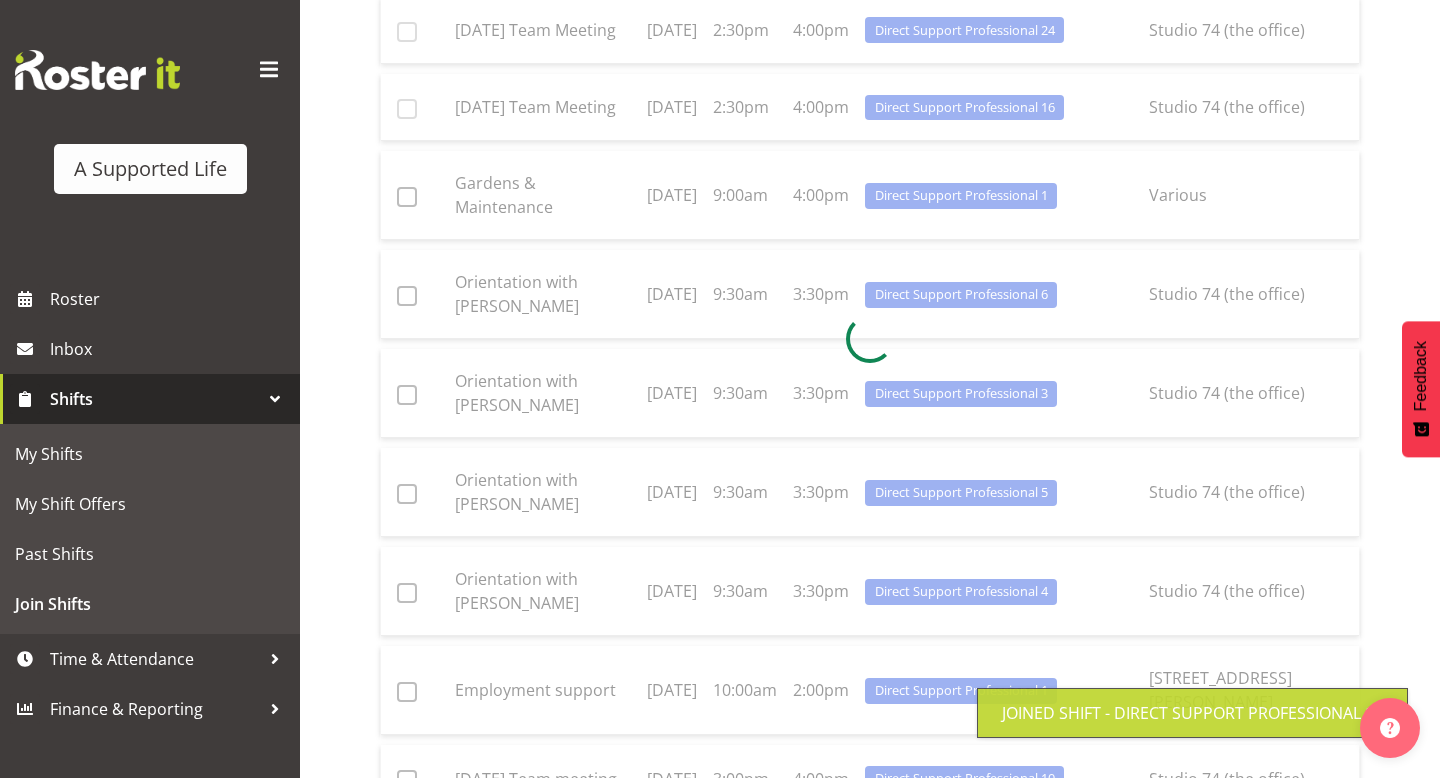 scroll, scrollTop: 485, scrollLeft: 0, axis: vertical 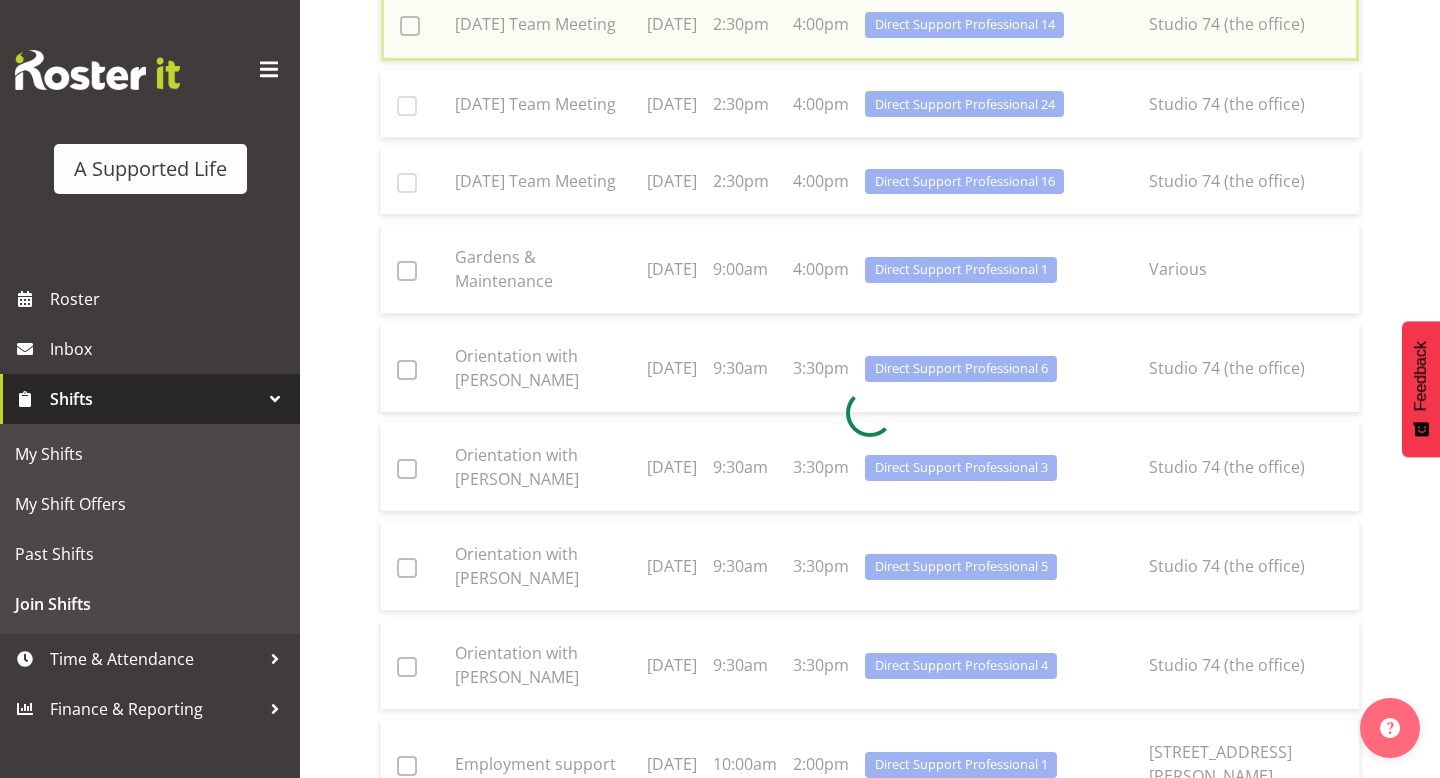 checkbox on "false" 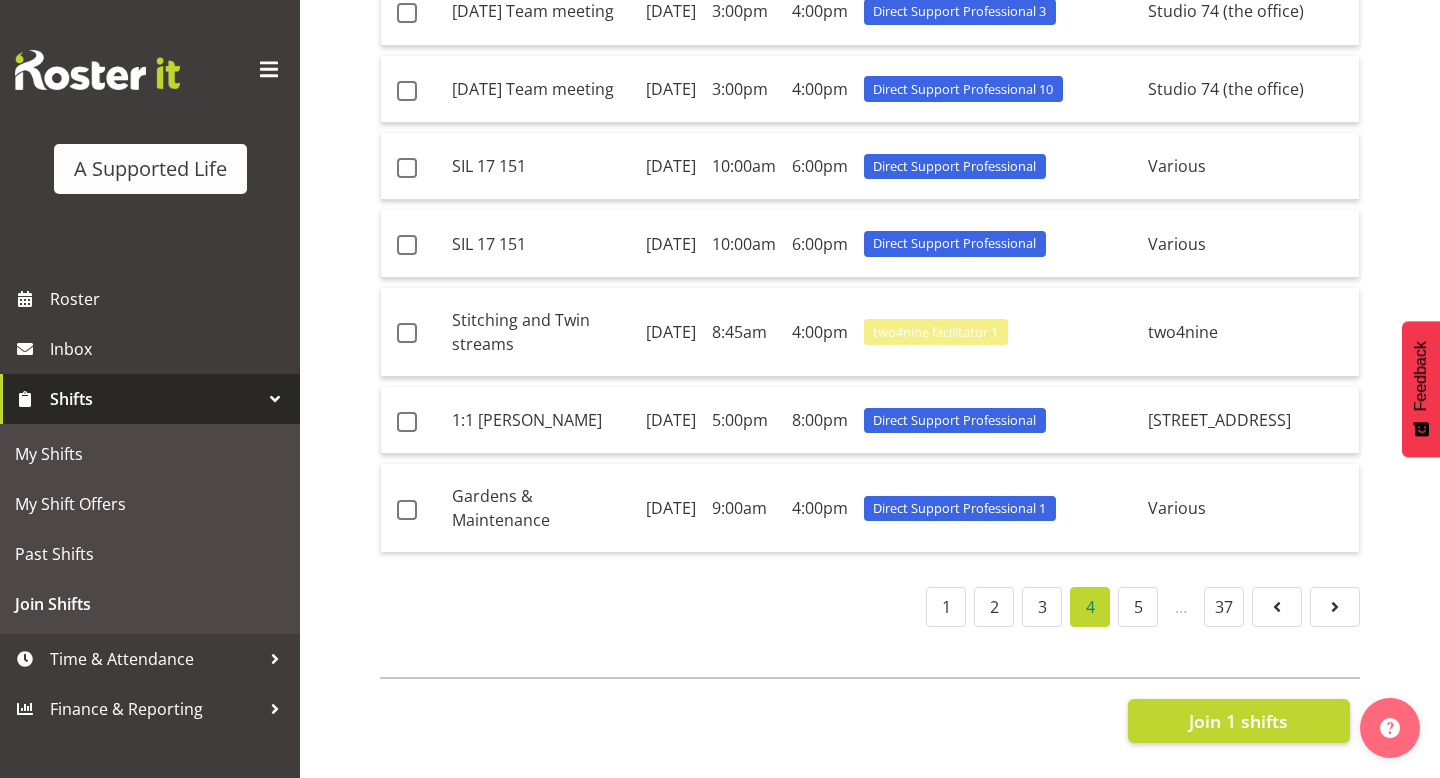 scroll, scrollTop: 1189, scrollLeft: 0, axis: vertical 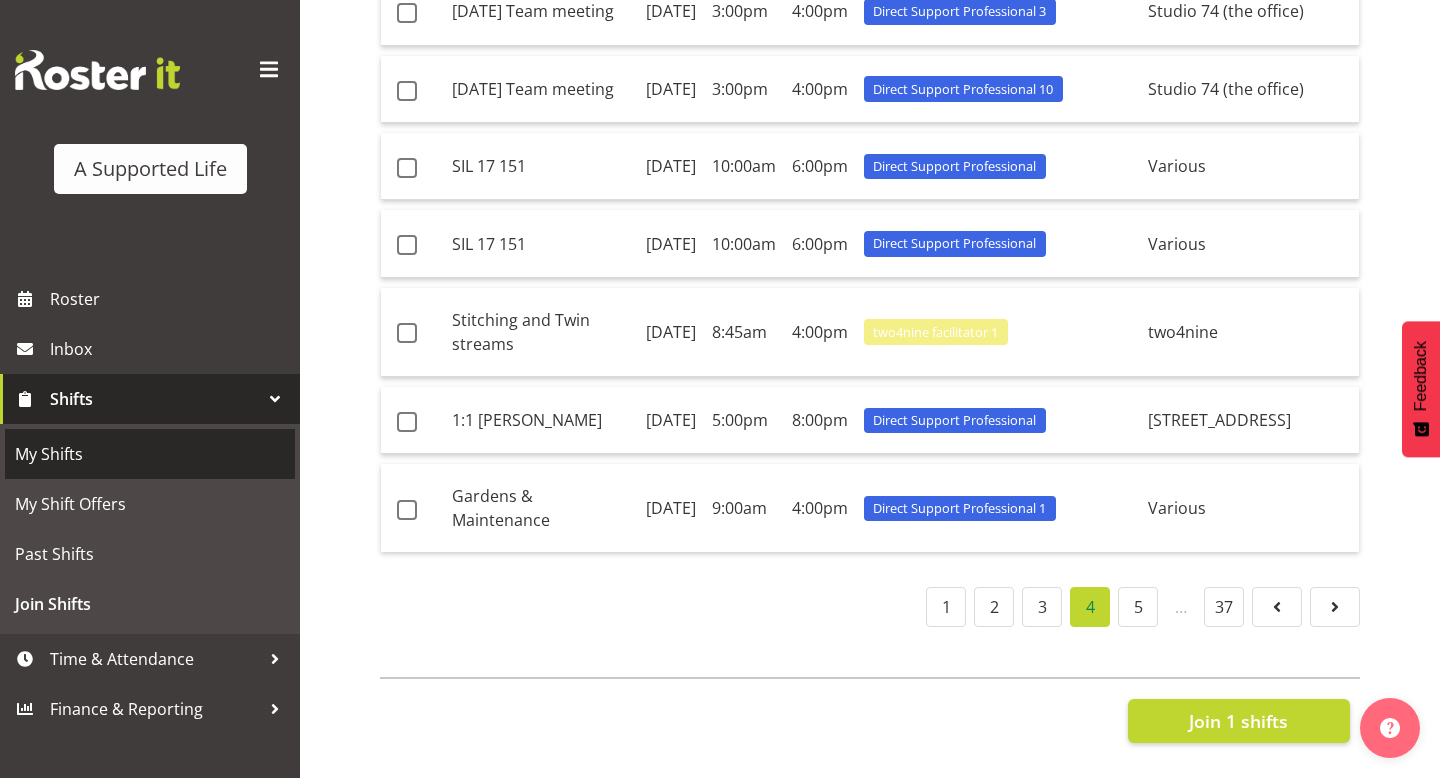 click on "My Shifts" at bounding box center [150, 454] 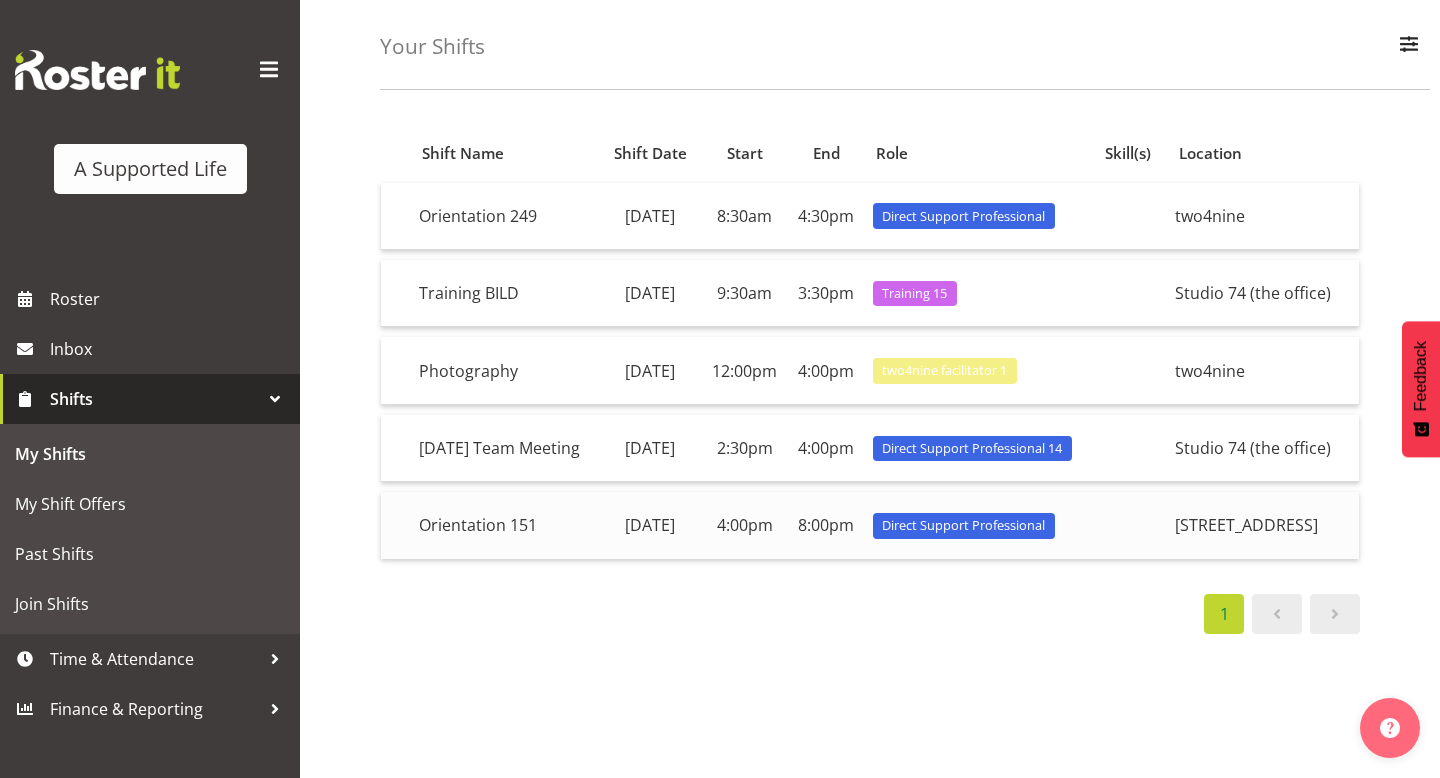 scroll, scrollTop: 84, scrollLeft: 0, axis: vertical 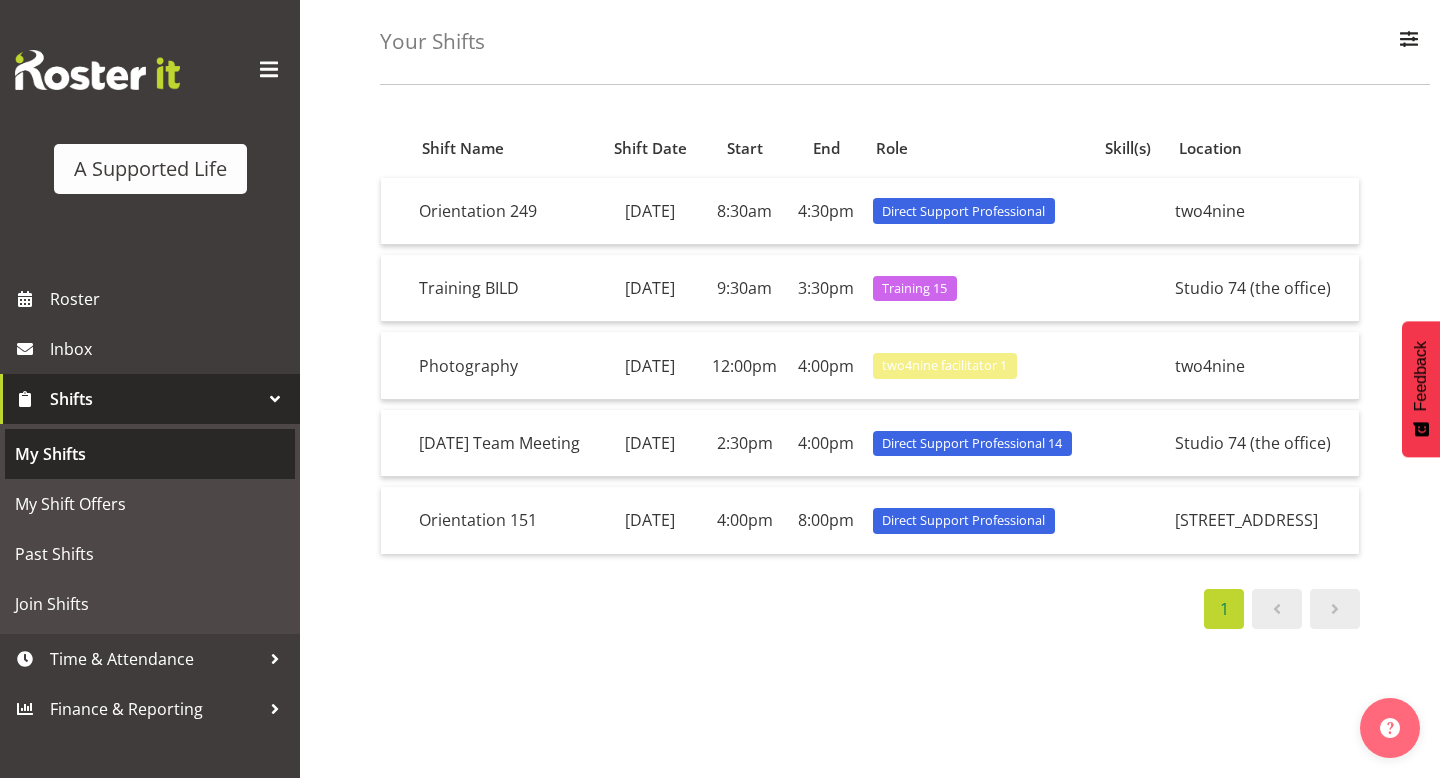 click on "My Shifts" at bounding box center [150, 454] 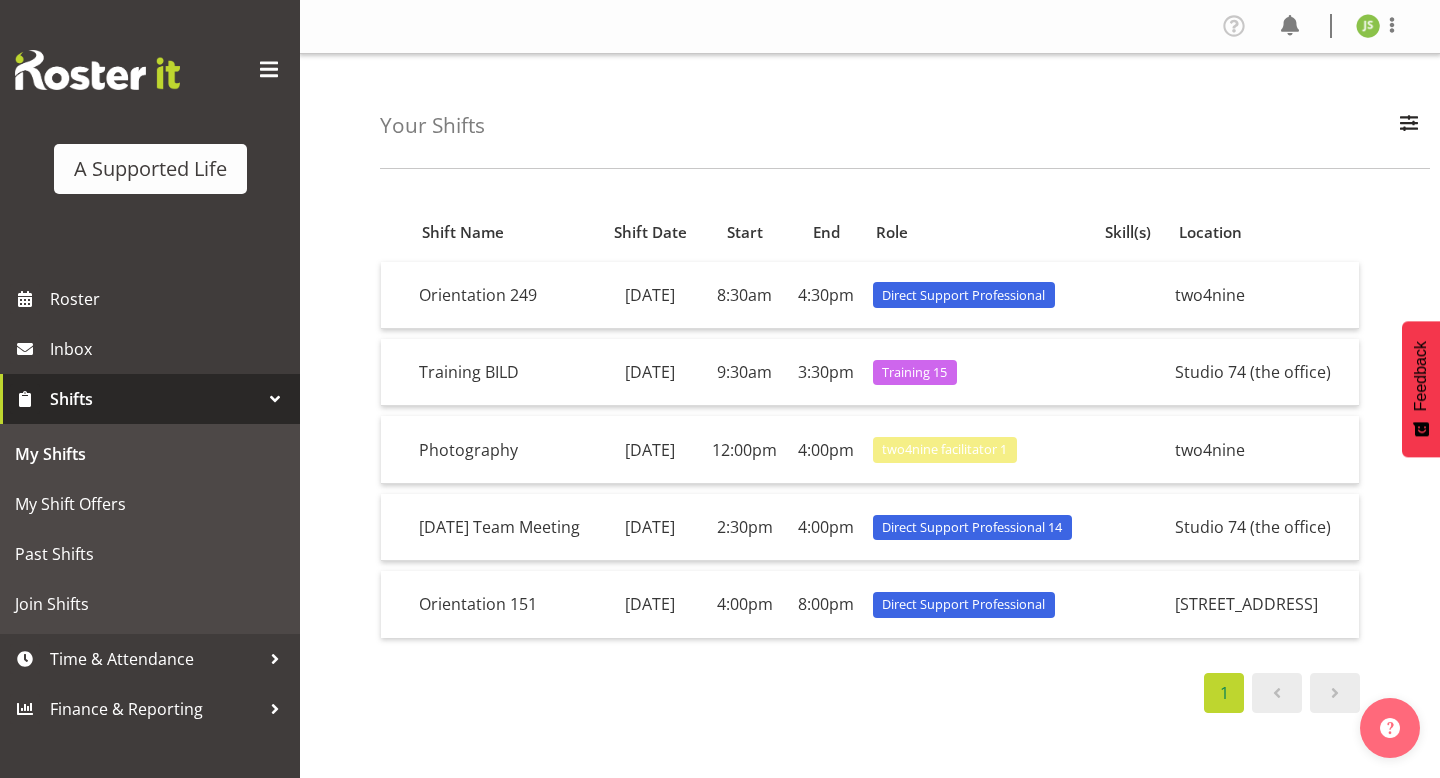 scroll, scrollTop: 205, scrollLeft: 0, axis: vertical 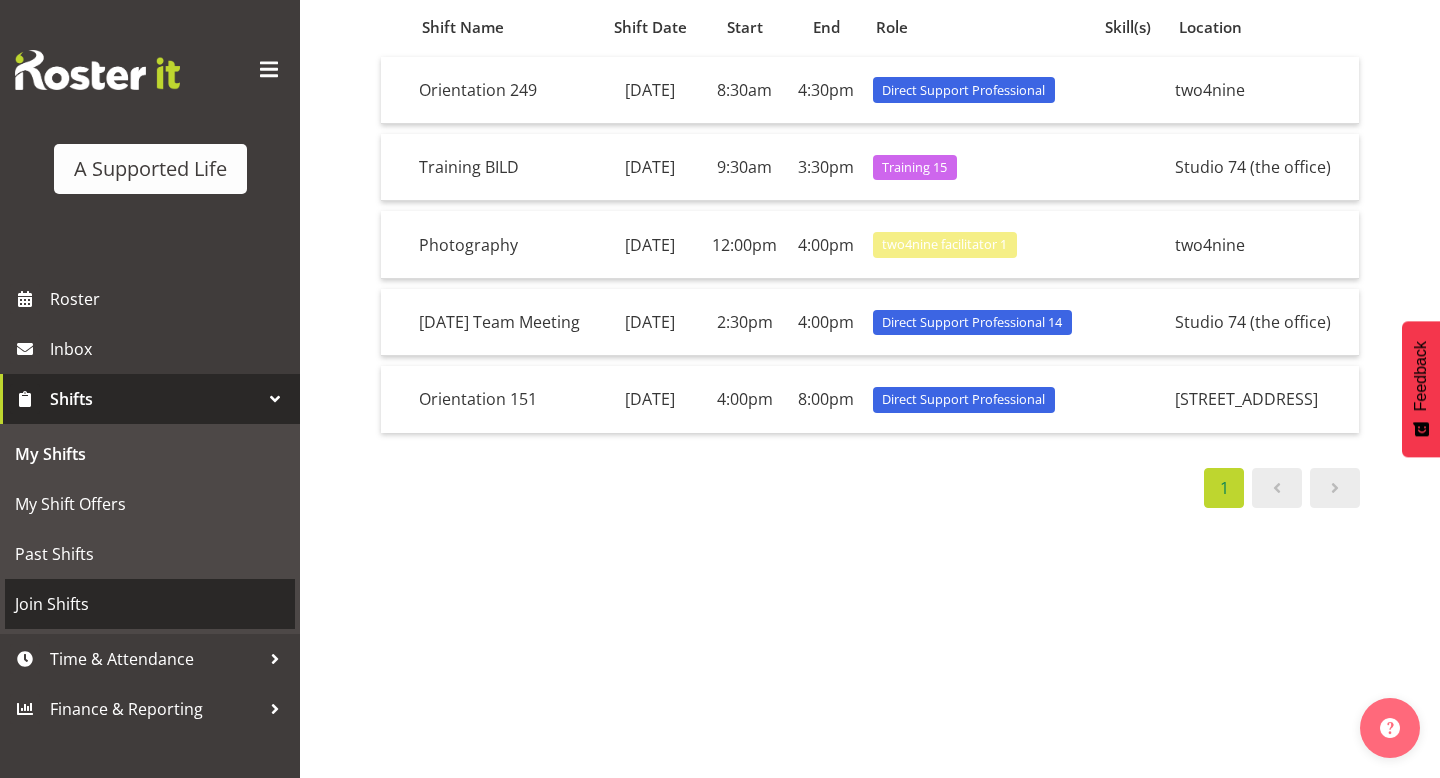 click on "Join Shifts" at bounding box center (150, 604) 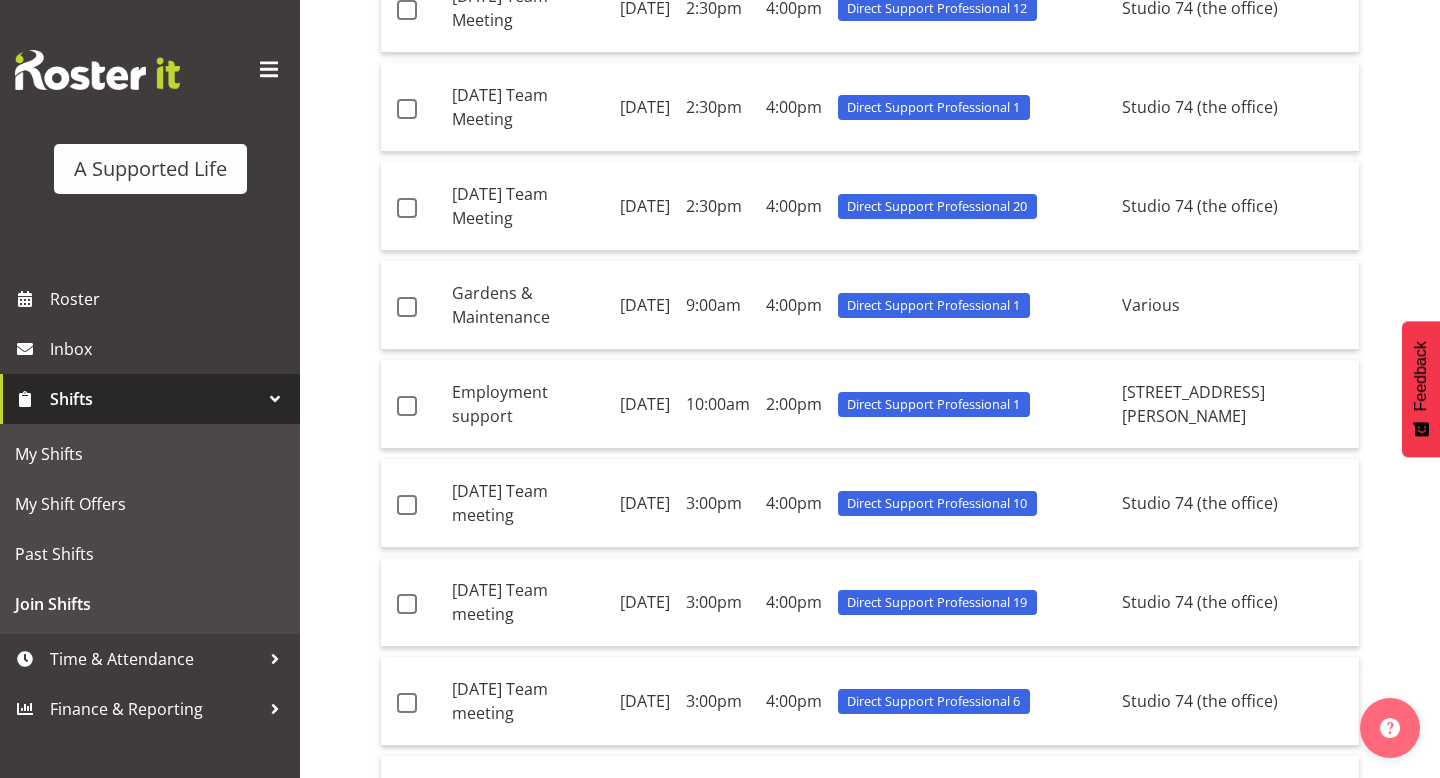scroll, scrollTop: 916, scrollLeft: 0, axis: vertical 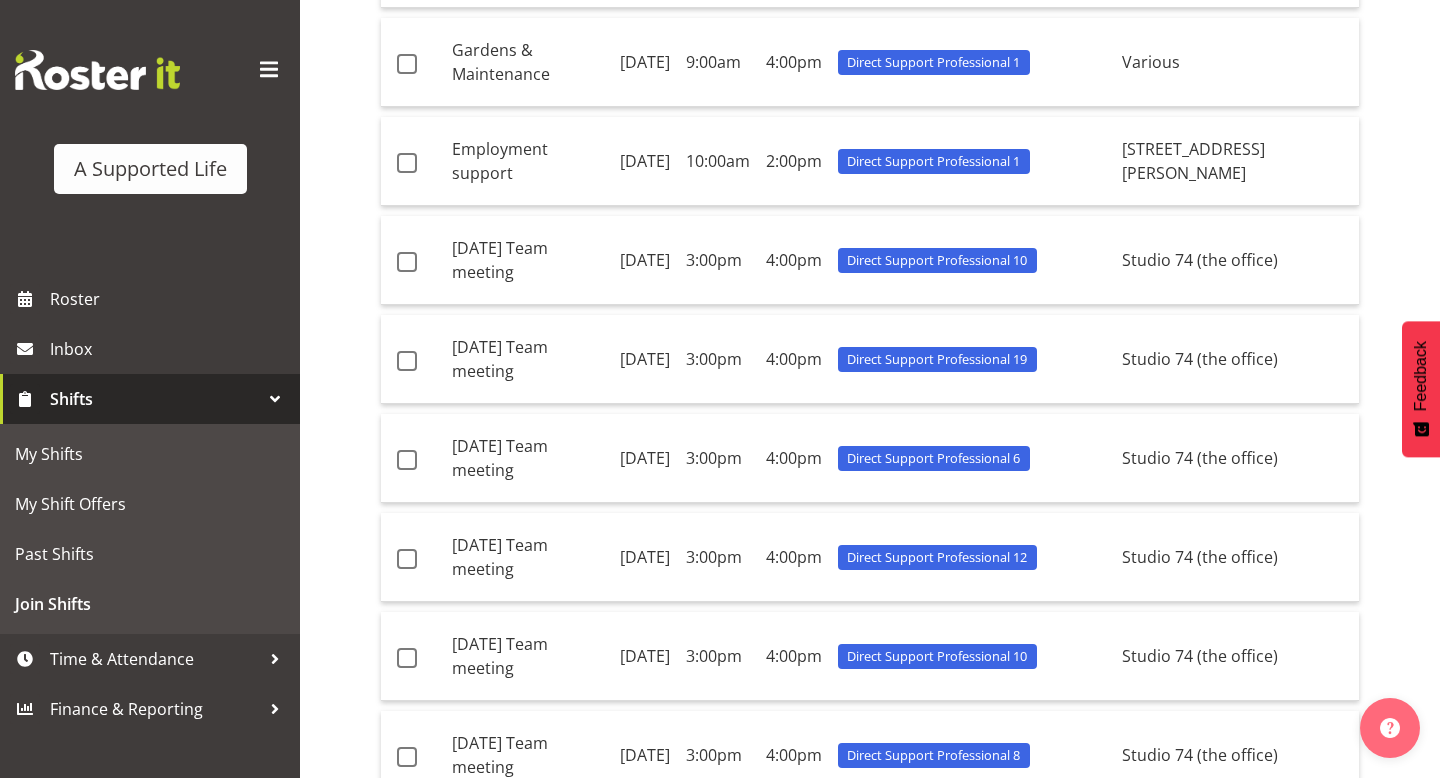 click on "2" at bounding box center [1138, 953] 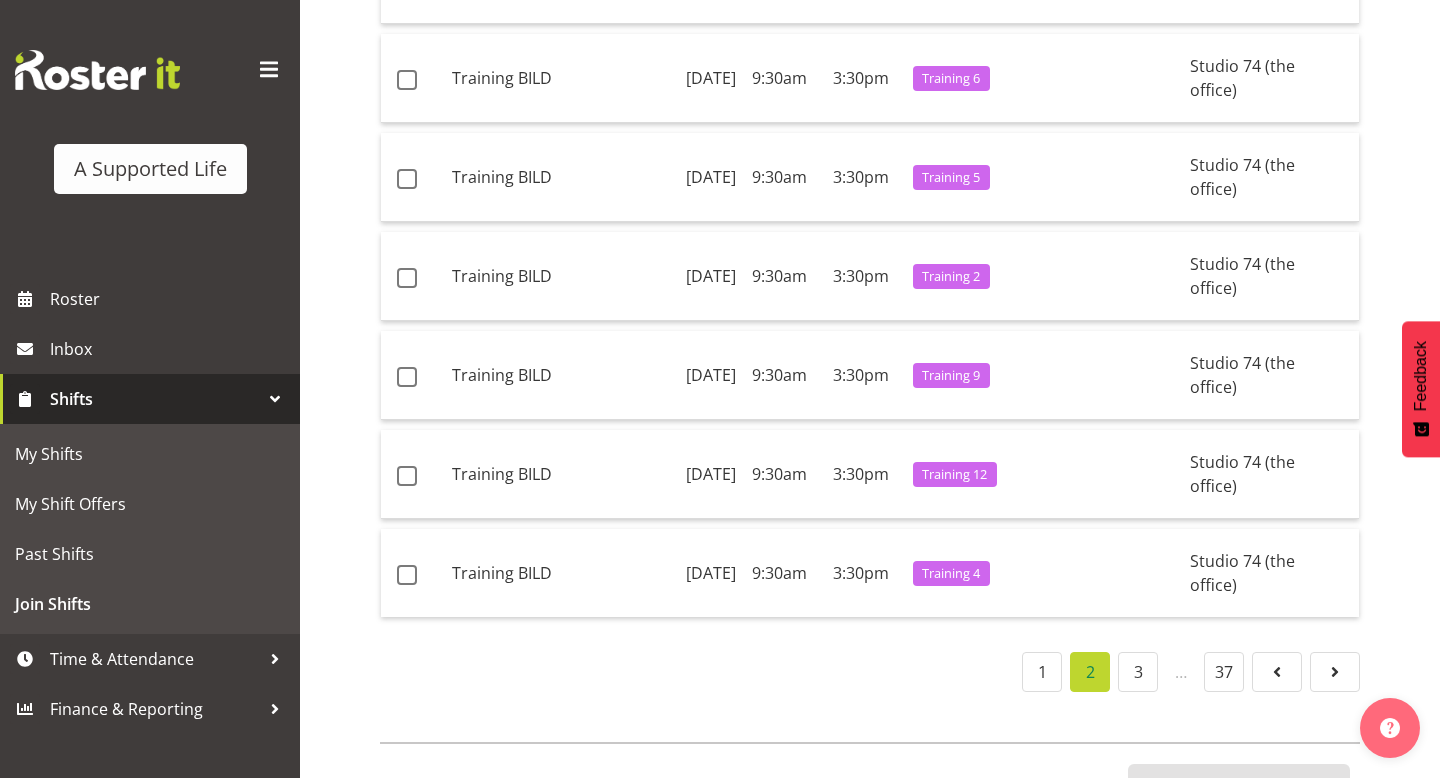 scroll, scrollTop: 1262, scrollLeft: 0, axis: vertical 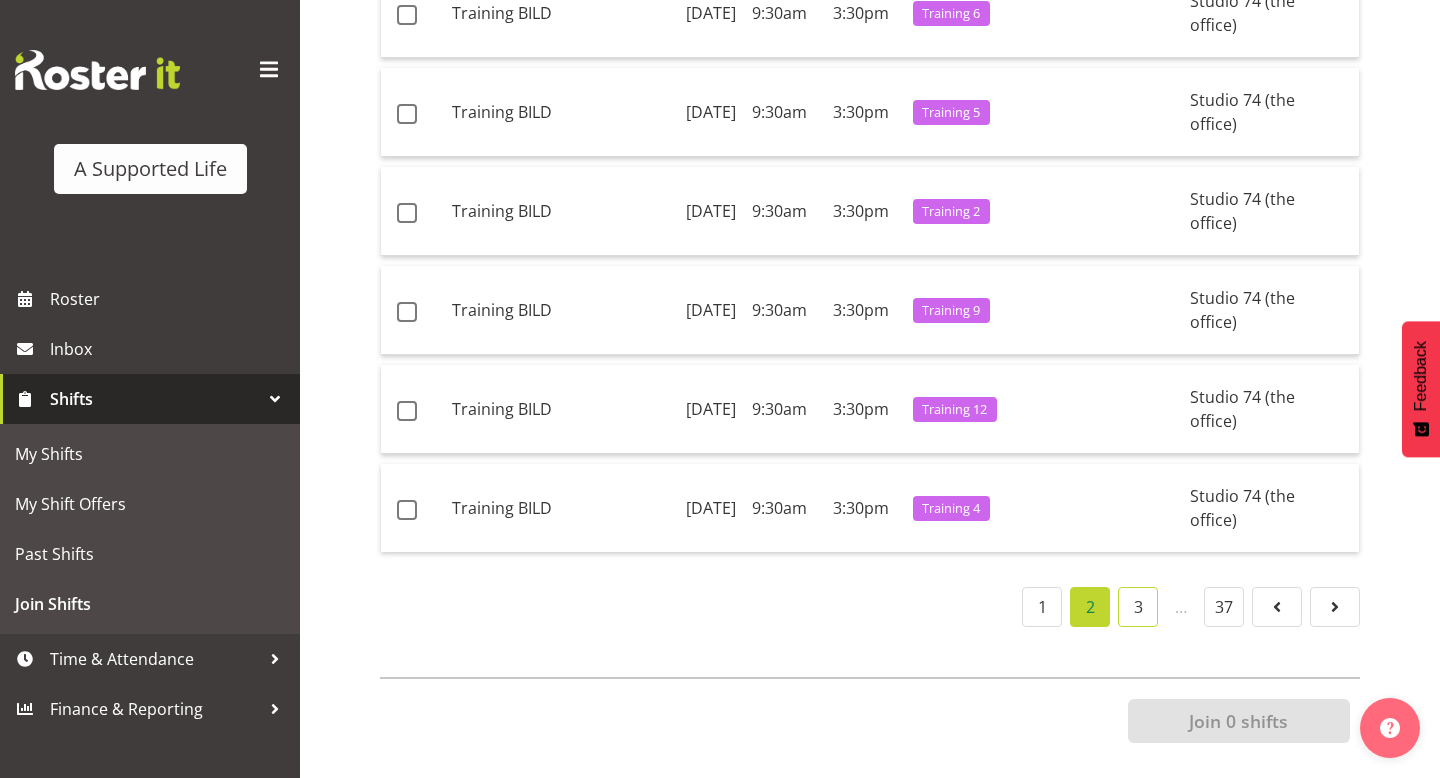 click on "3" at bounding box center [1138, 607] 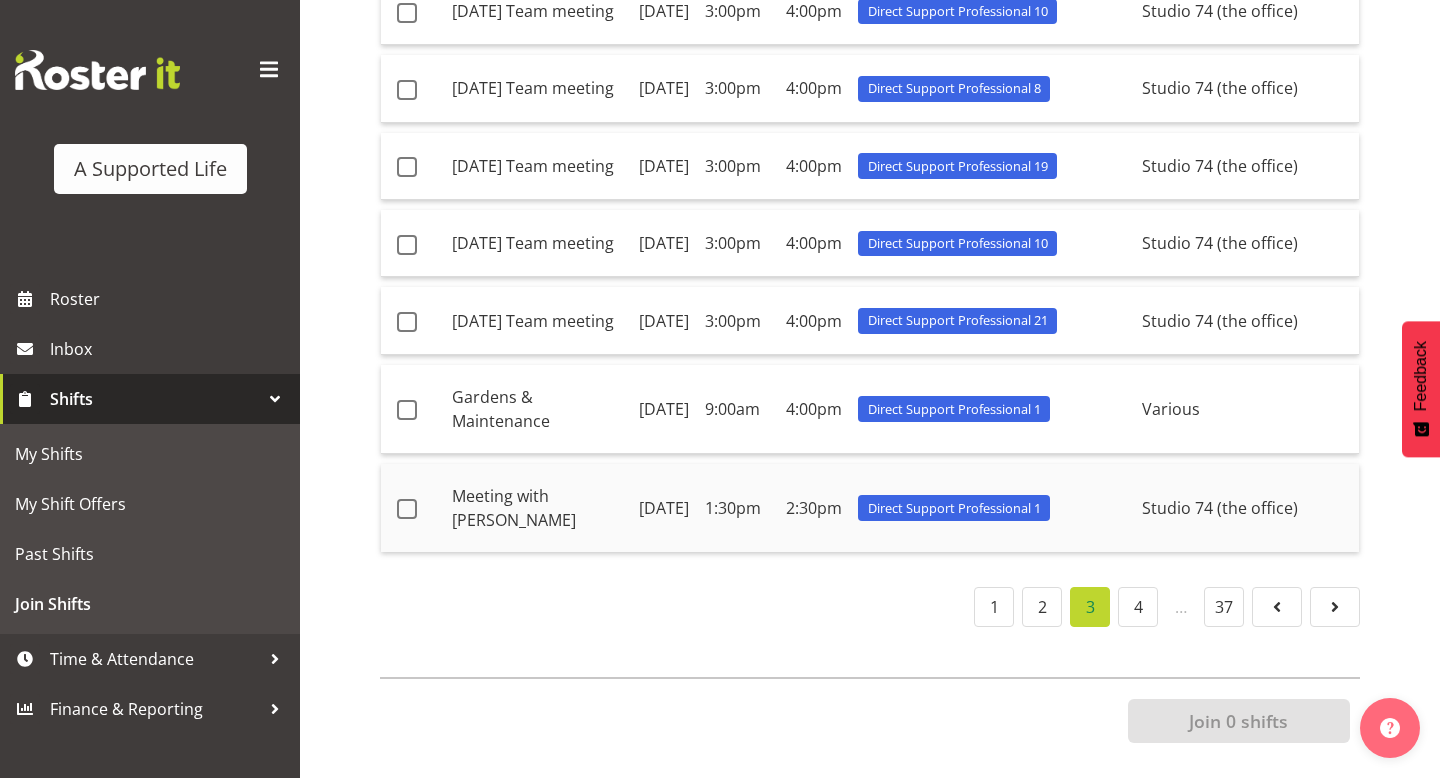 scroll, scrollTop: 1197, scrollLeft: 0, axis: vertical 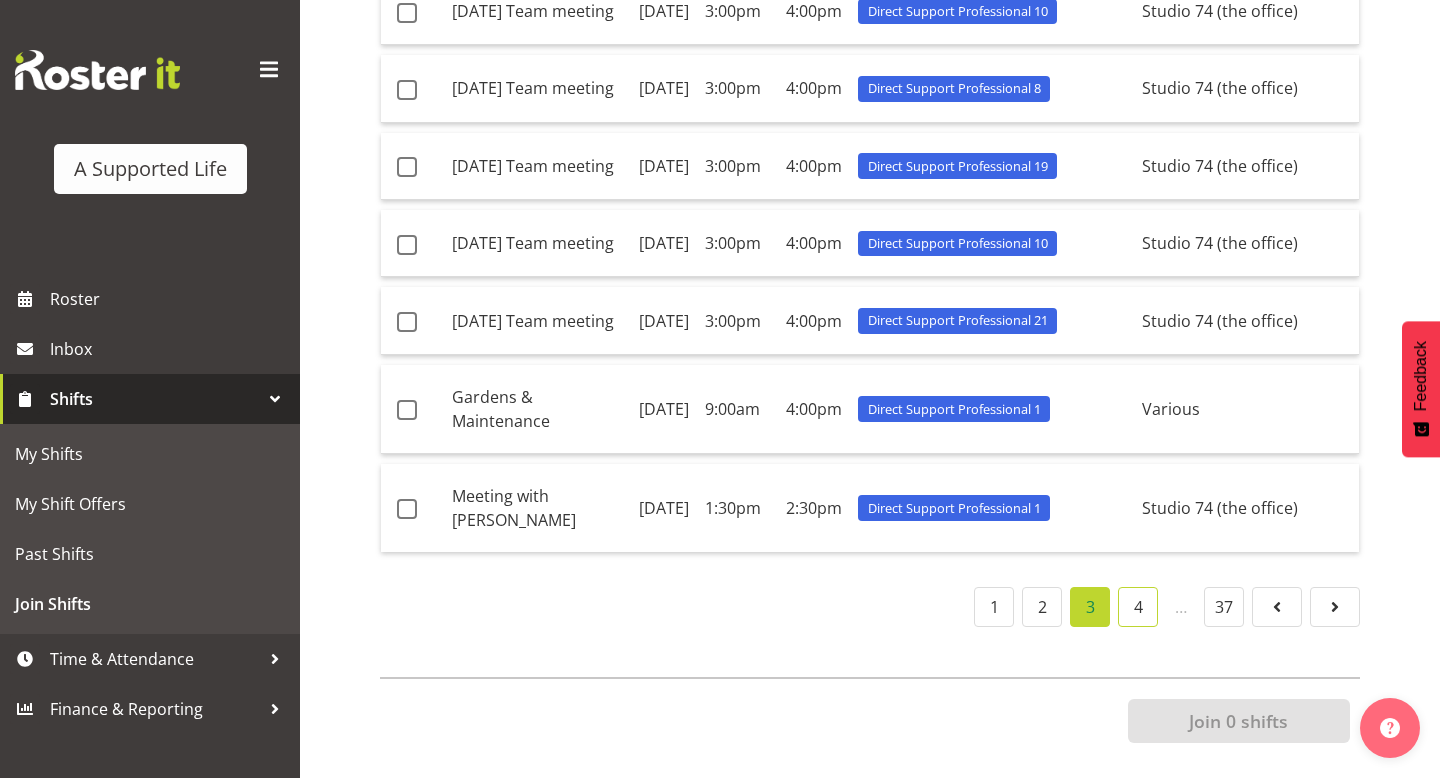click on "4" at bounding box center [1138, 607] 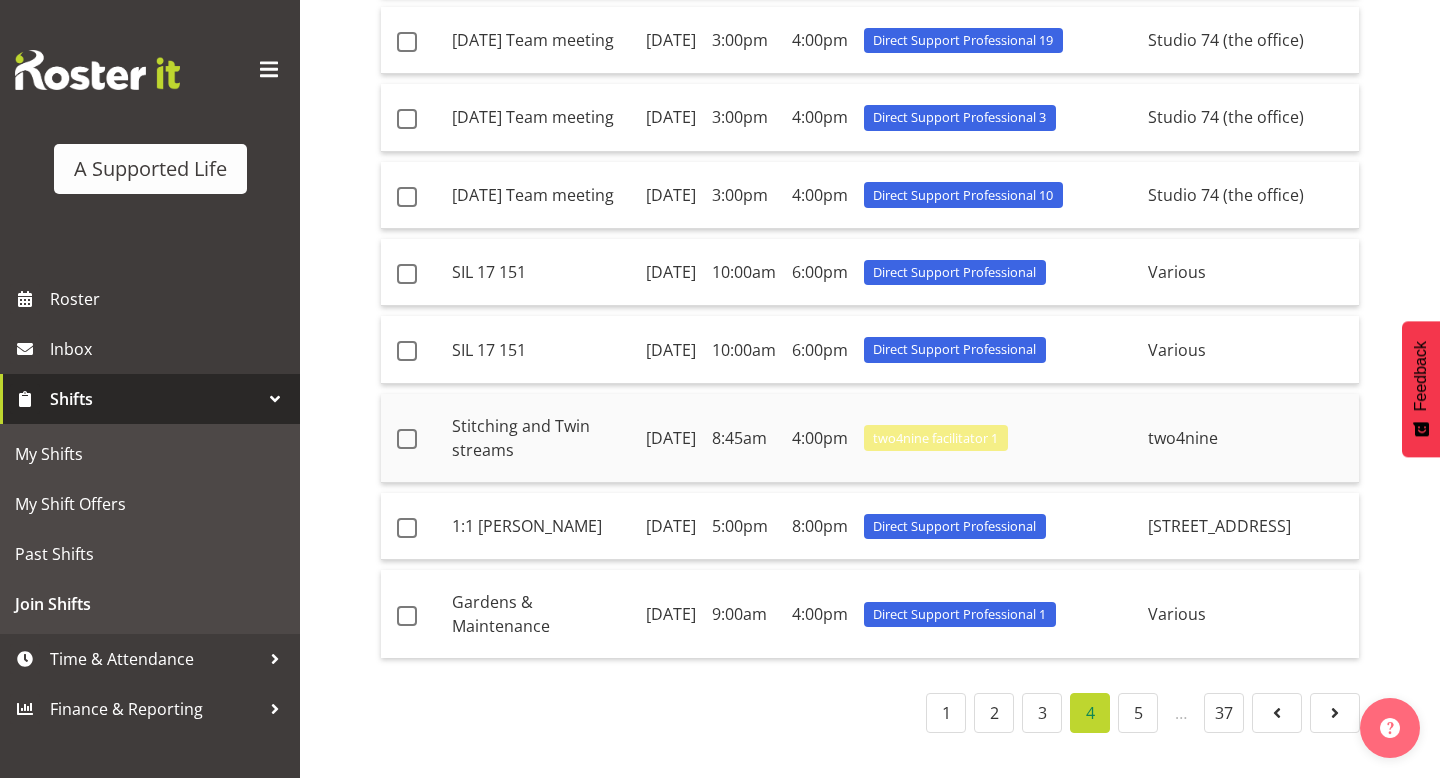 scroll, scrollTop: 984, scrollLeft: 0, axis: vertical 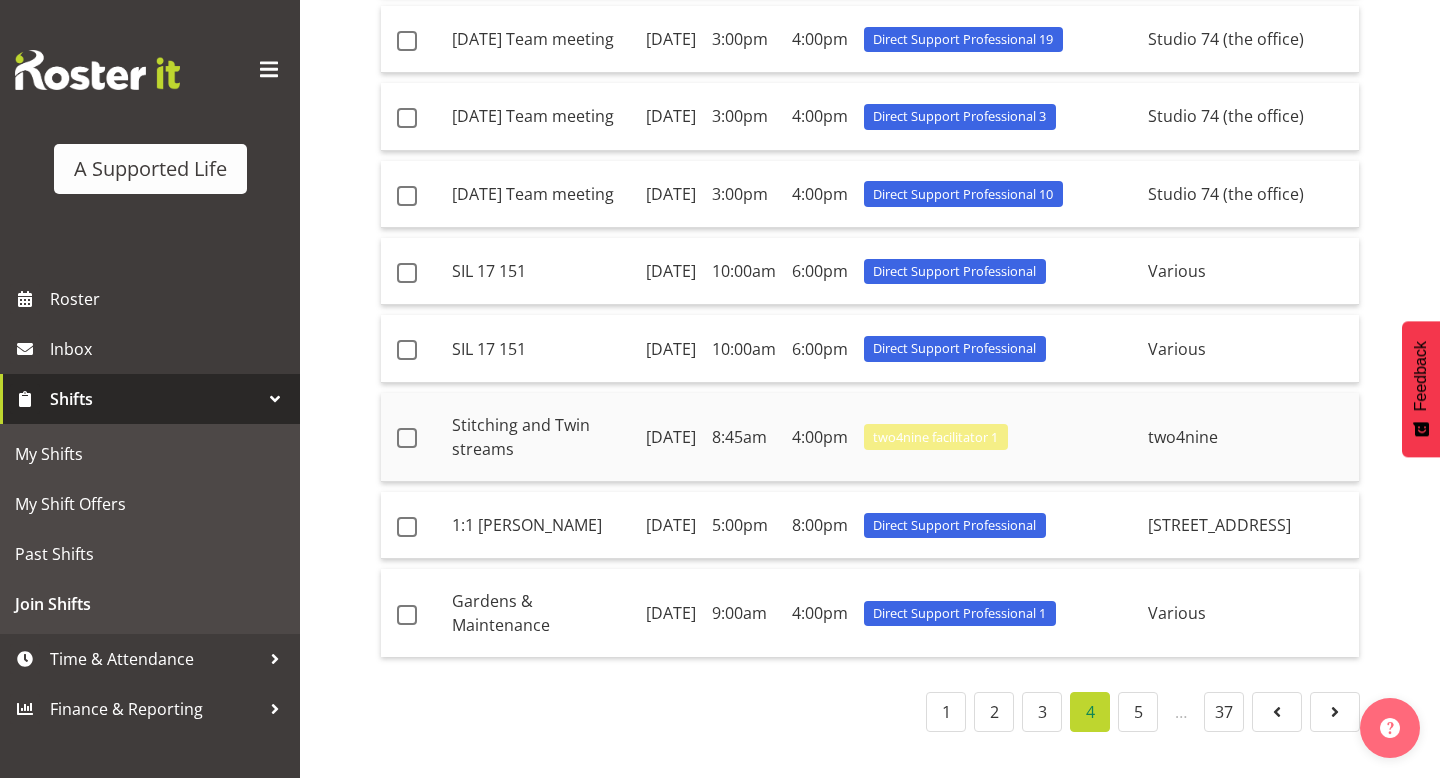 drag, startPoint x: 459, startPoint y: 529, endPoint x: 580, endPoint y: 564, distance: 125.96031 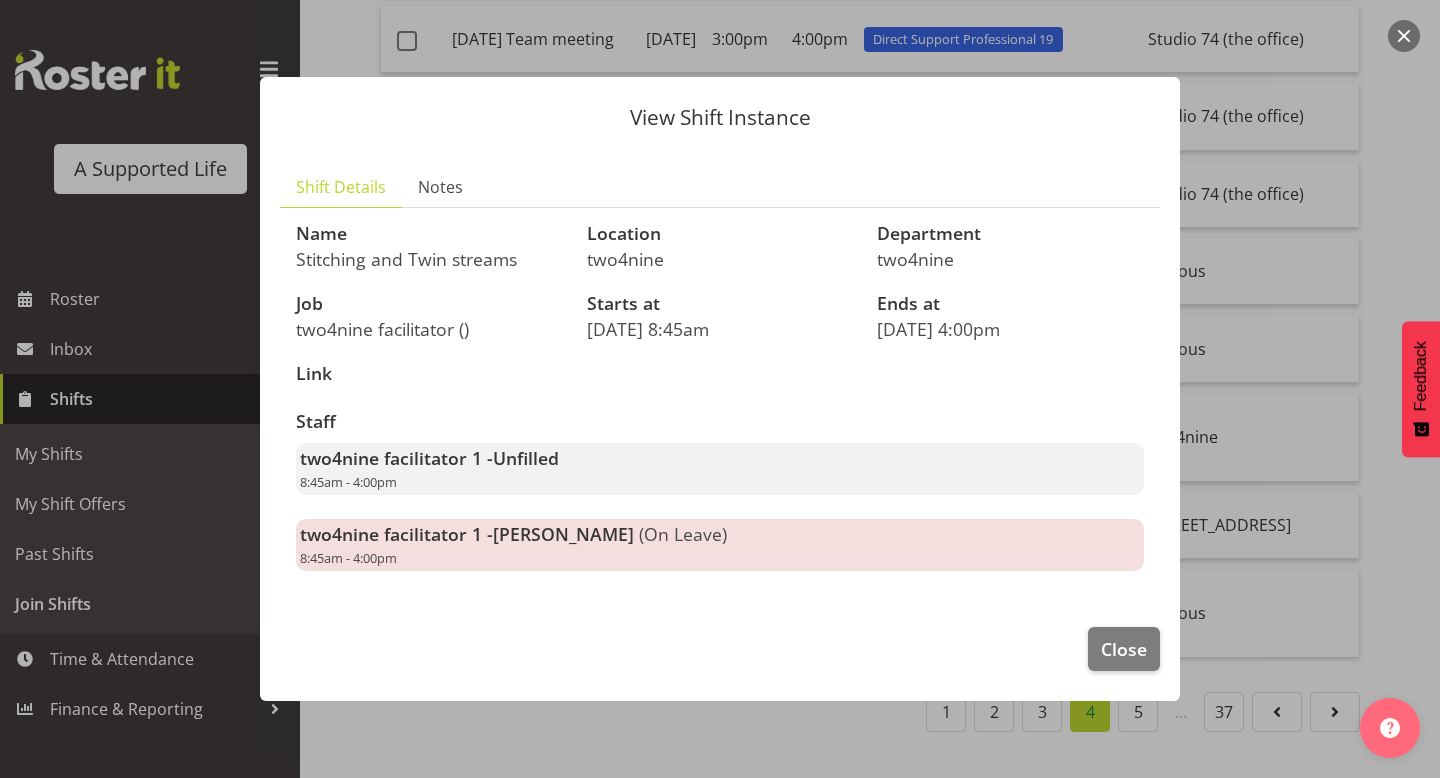 drag, startPoint x: 293, startPoint y: 260, endPoint x: 574, endPoint y: 265, distance: 281.0445 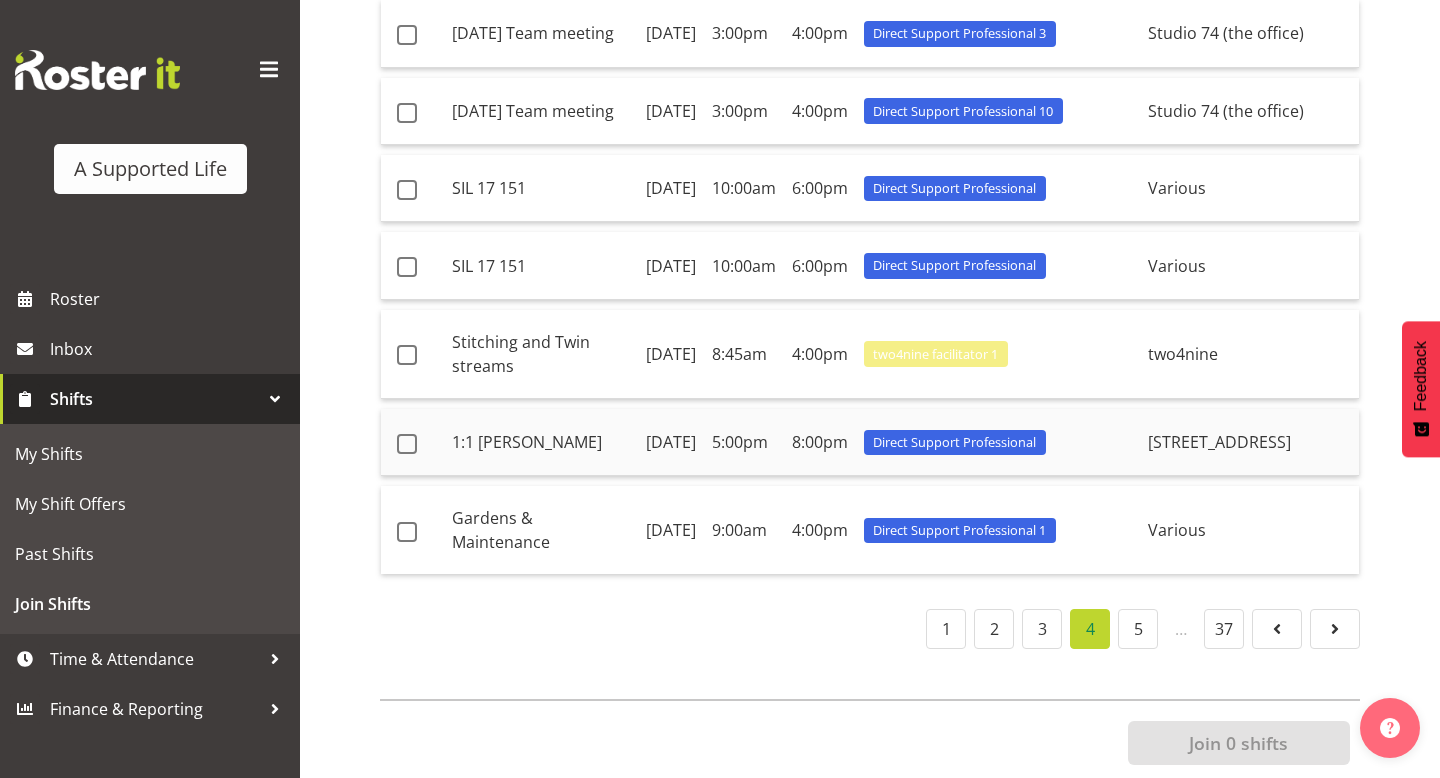 scroll, scrollTop: 1219, scrollLeft: 0, axis: vertical 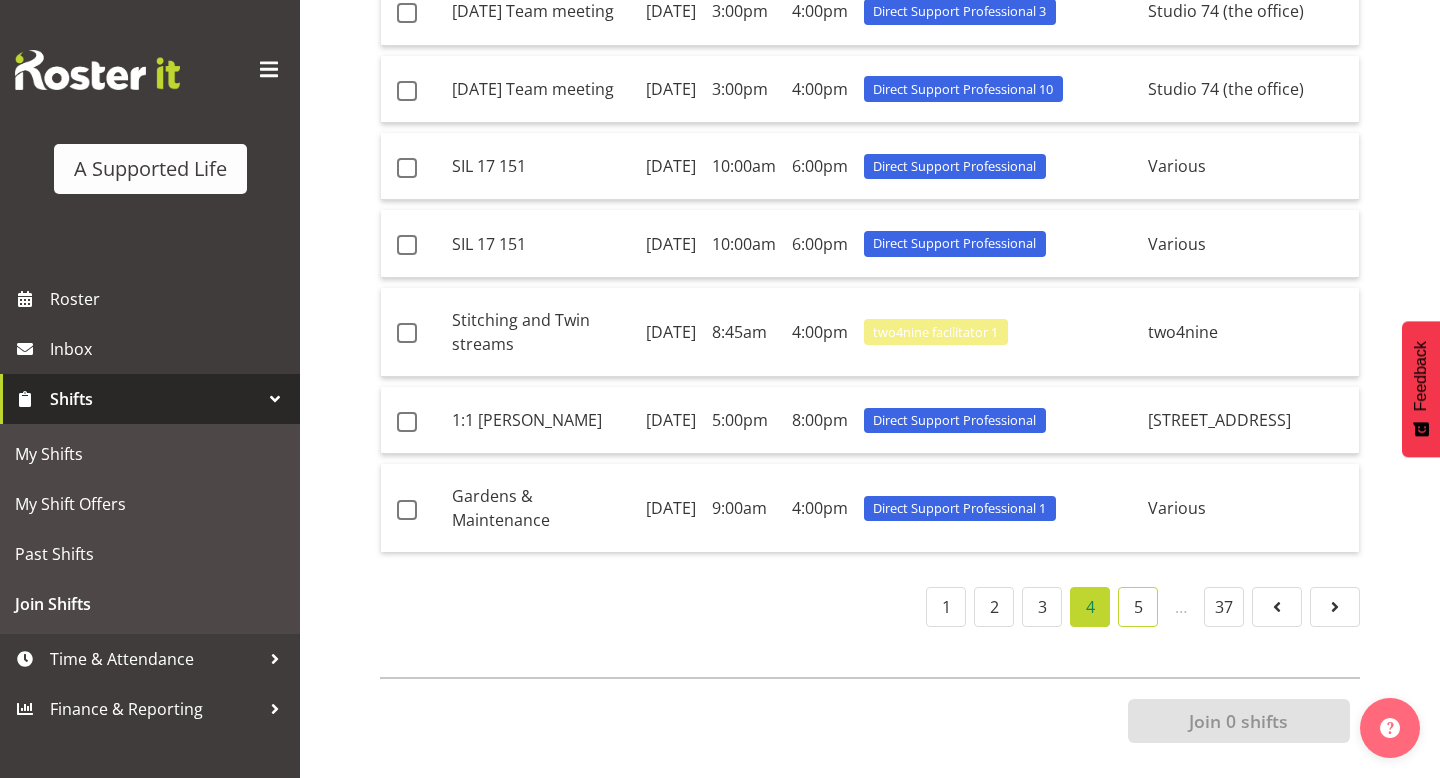 click on "5" at bounding box center (1138, 607) 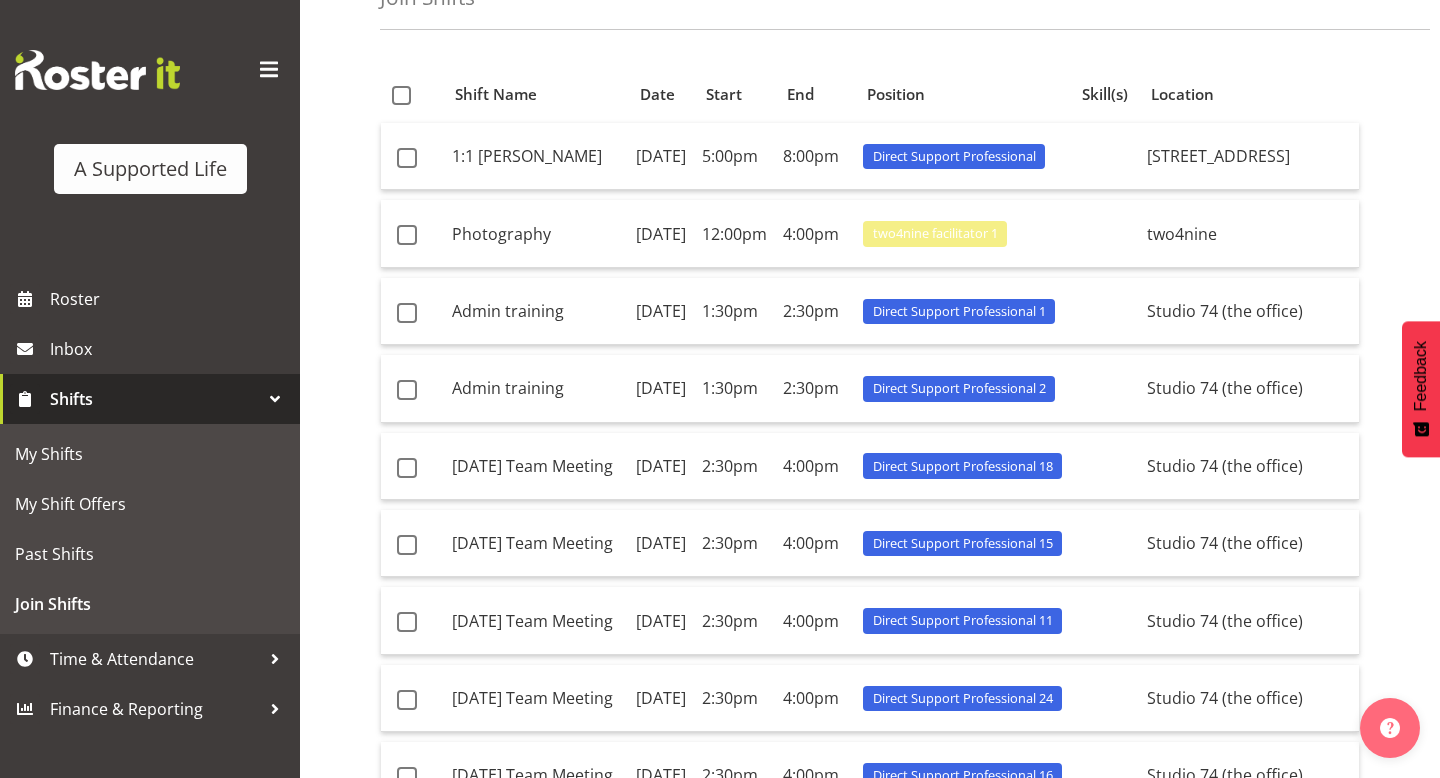 scroll, scrollTop: 0, scrollLeft: 0, axis: both 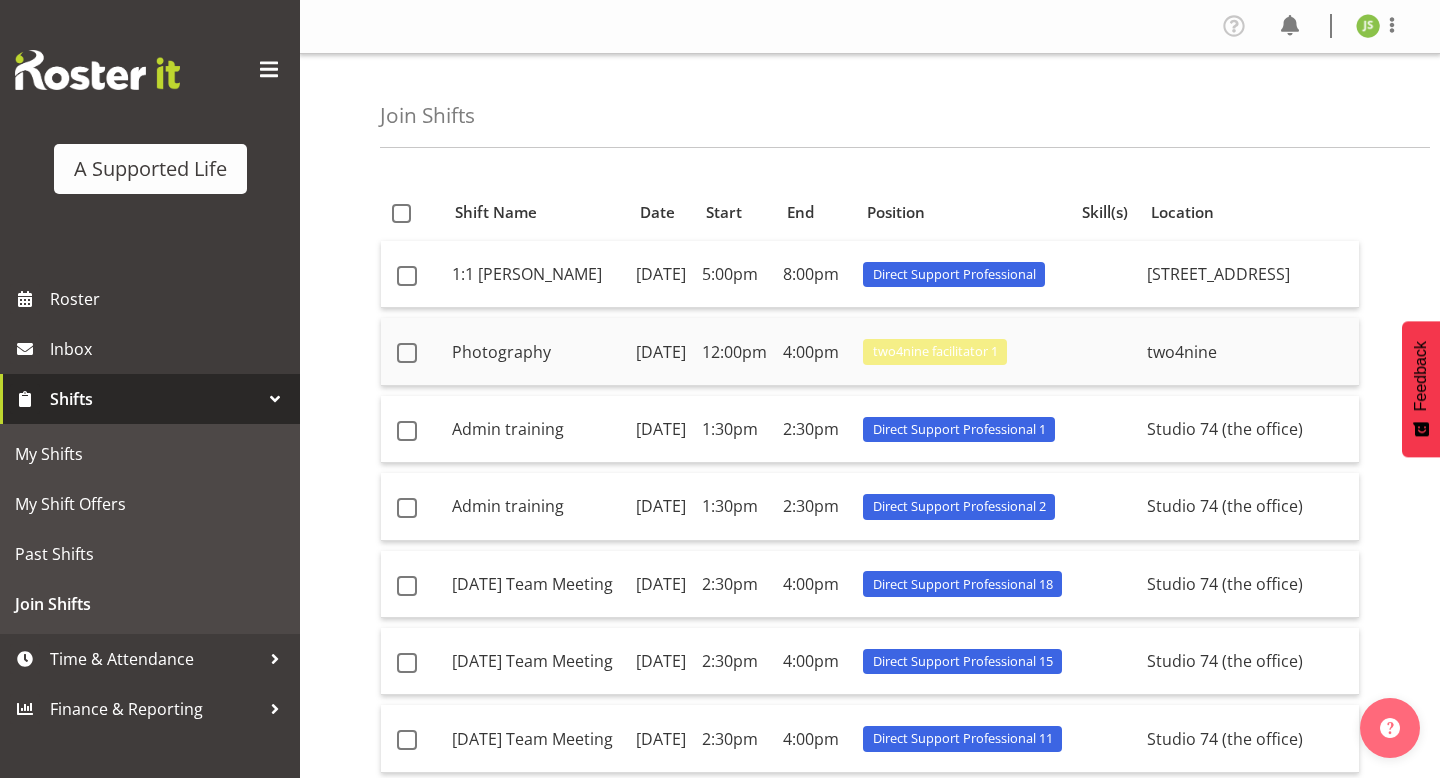 click at bounding box center (412, 353) 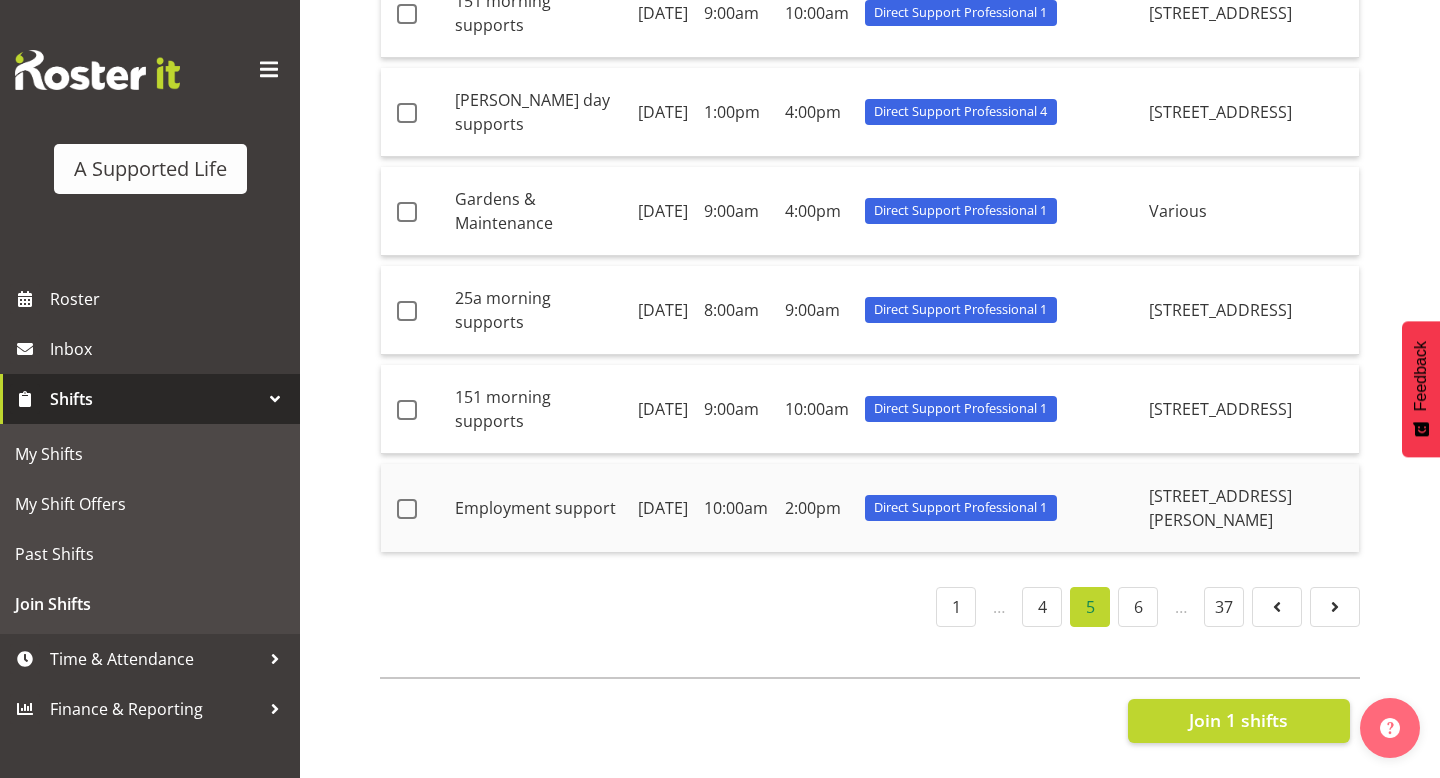 scroll, scrollTop: 1267, scrollLeft: 0, axis: vertical 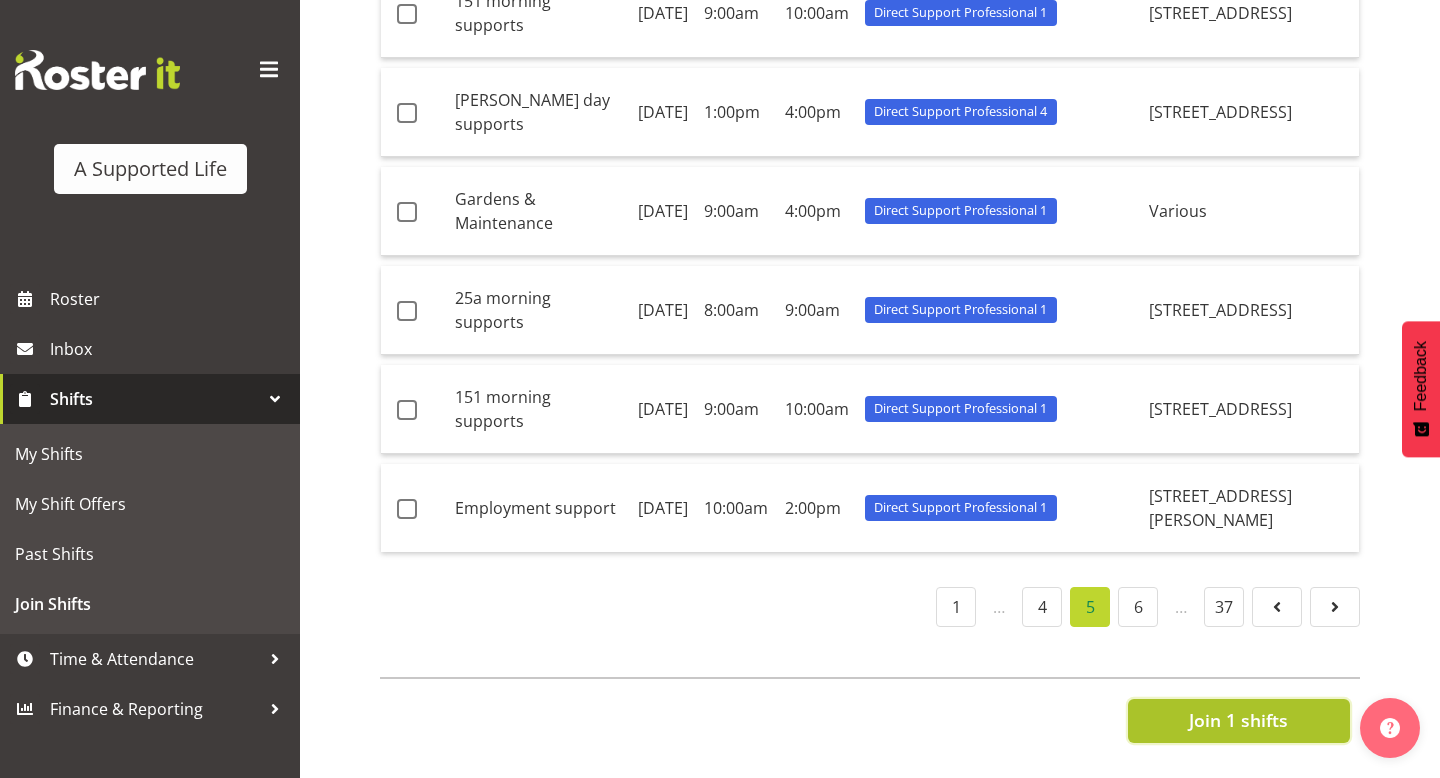 click on "Join 1 shifts" at bounding box center (1238, 720) 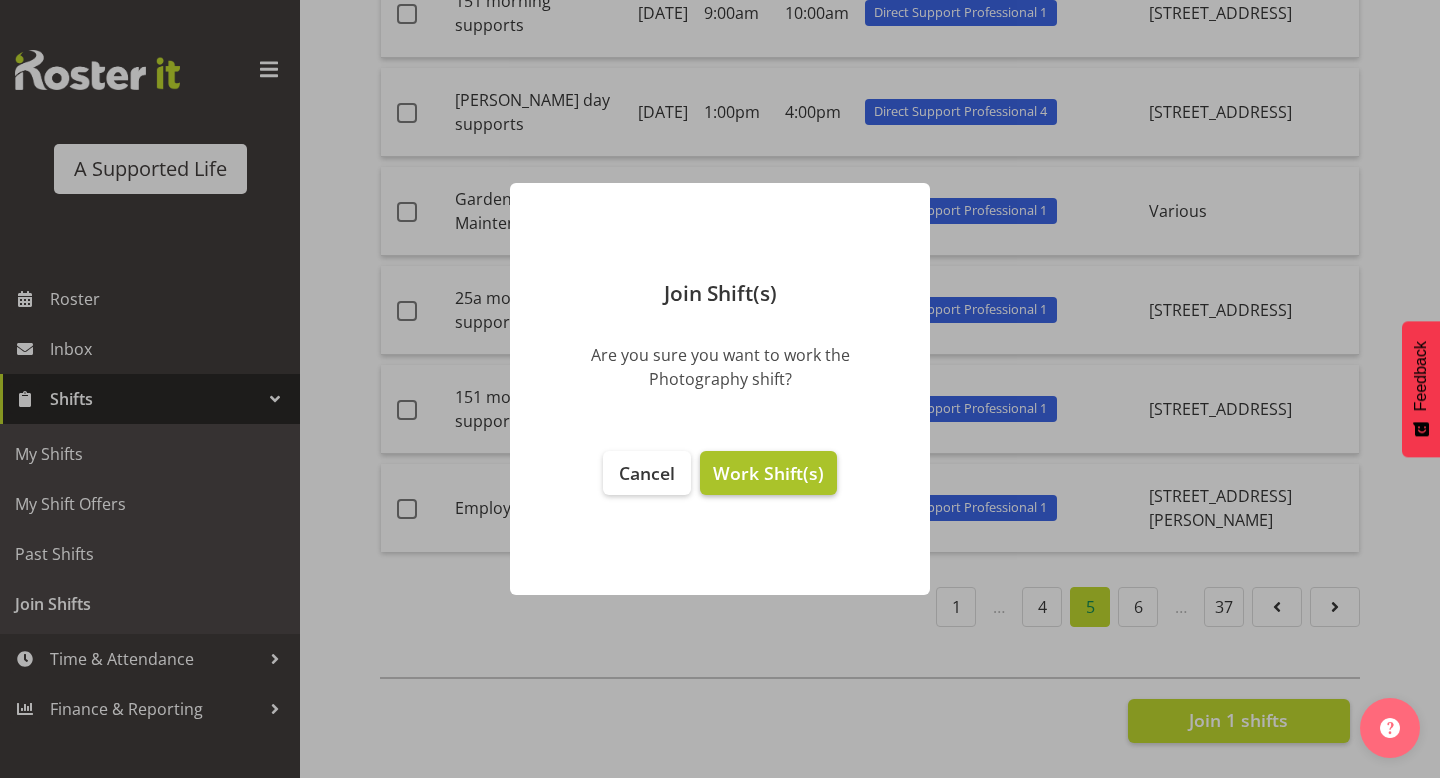 click on "Work Shift(s)" at bounding box center (768, 473) 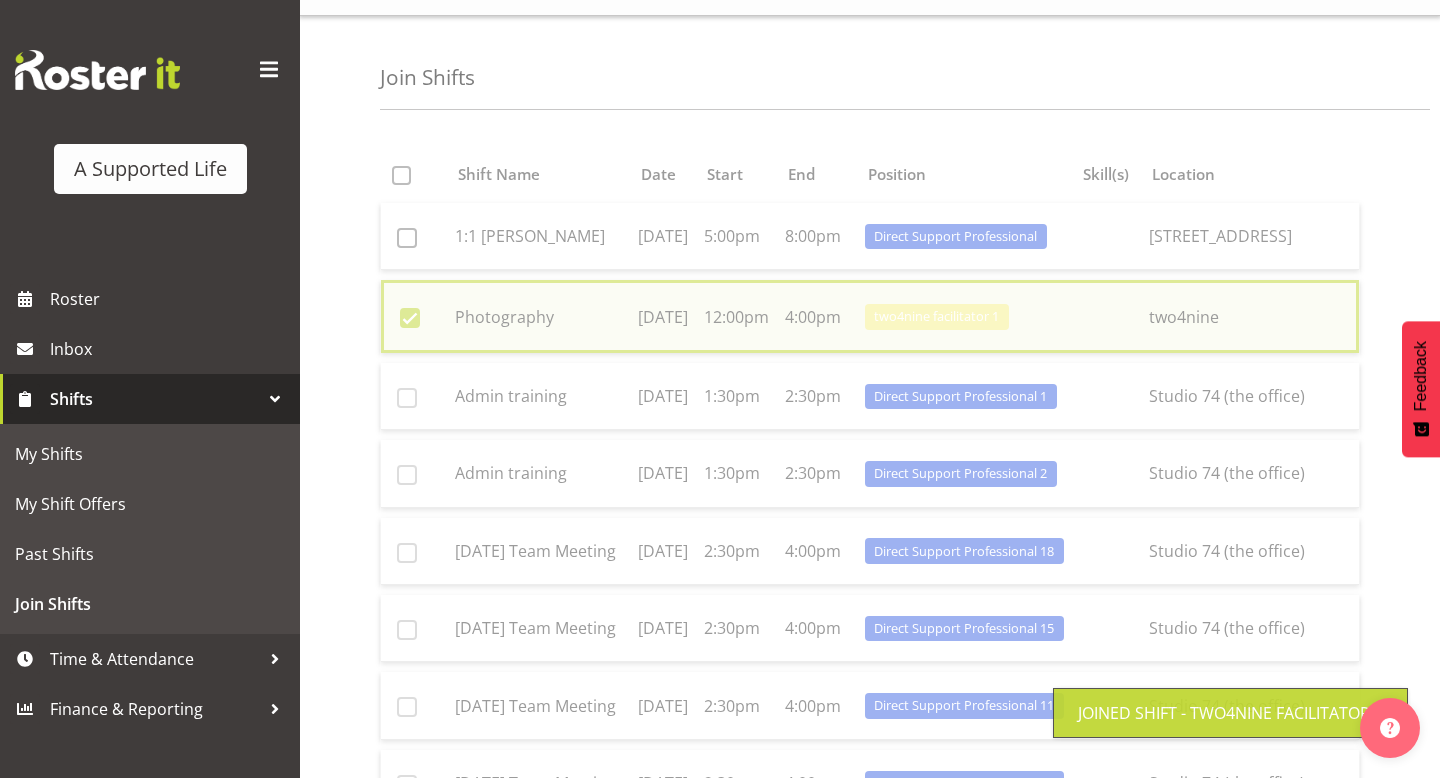 scroll, scrollTop: 0, scrollLeft: 0, axis: both 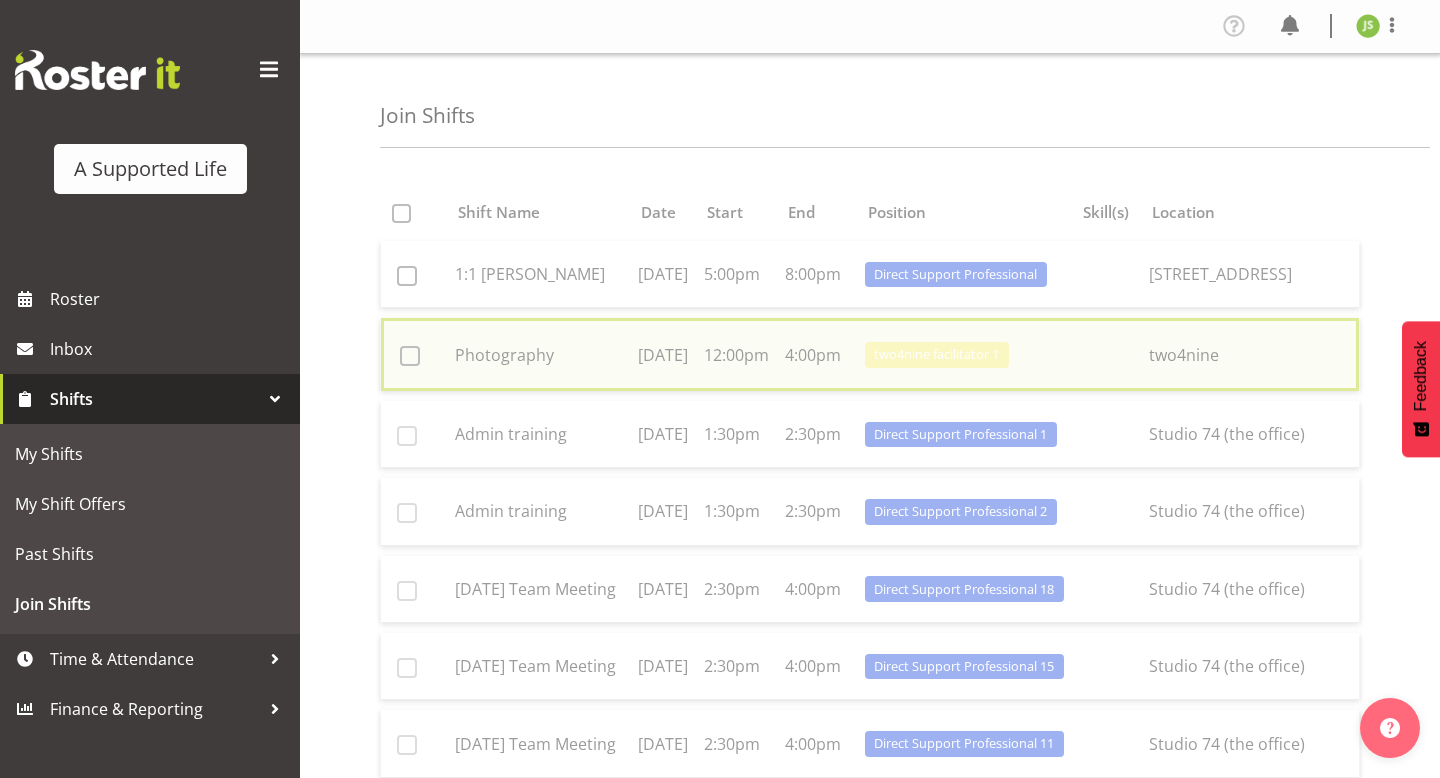 checkbox on "false" 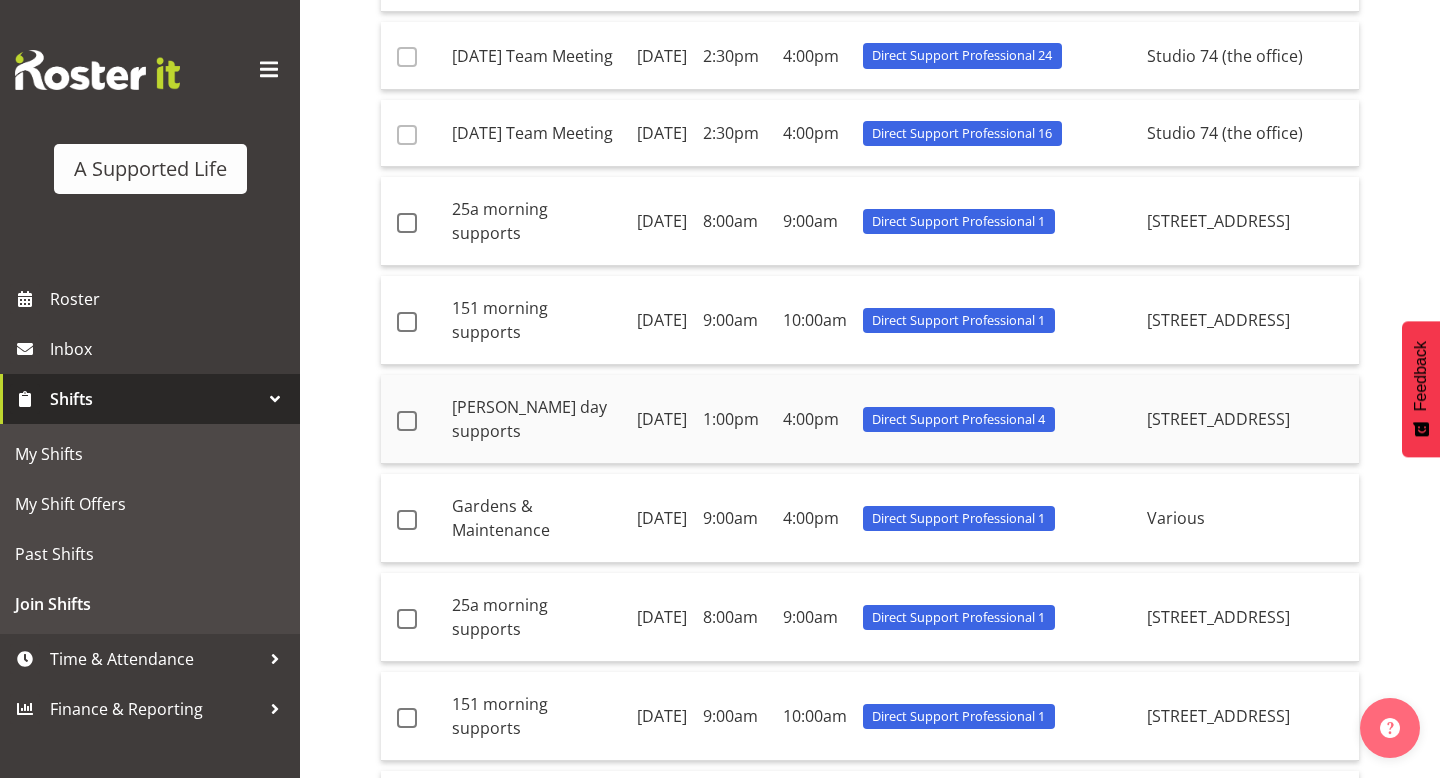 scroll, scrollTop: 754, scrollLeft: 0, axis: vertical 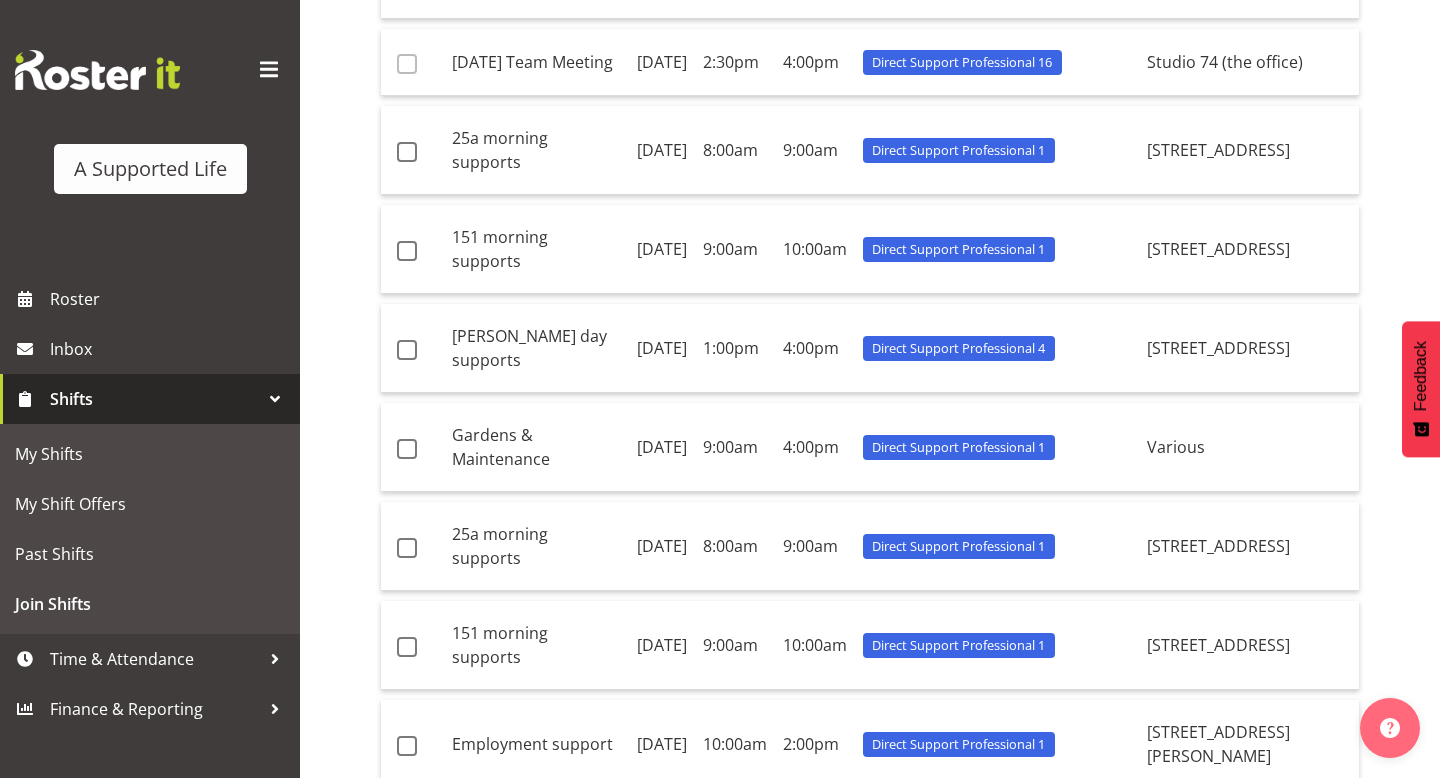 click on "Shift Name   Position   Shift Name   Date   Start   End   Position   Skill(s)   Location
1:1 Shannon
12th August
5:00pm
8:00pm
Direct Support Professional
157A View Road
Admin training
13th August
1:30pm
2:30pm
Direct Support Professional 1
Studio 74 (the office)
Admin training
13th August
1:30pm
2:30pm
Direct Support Professional 2 Direct Support Professional 15" at bounding box center (910, 250) 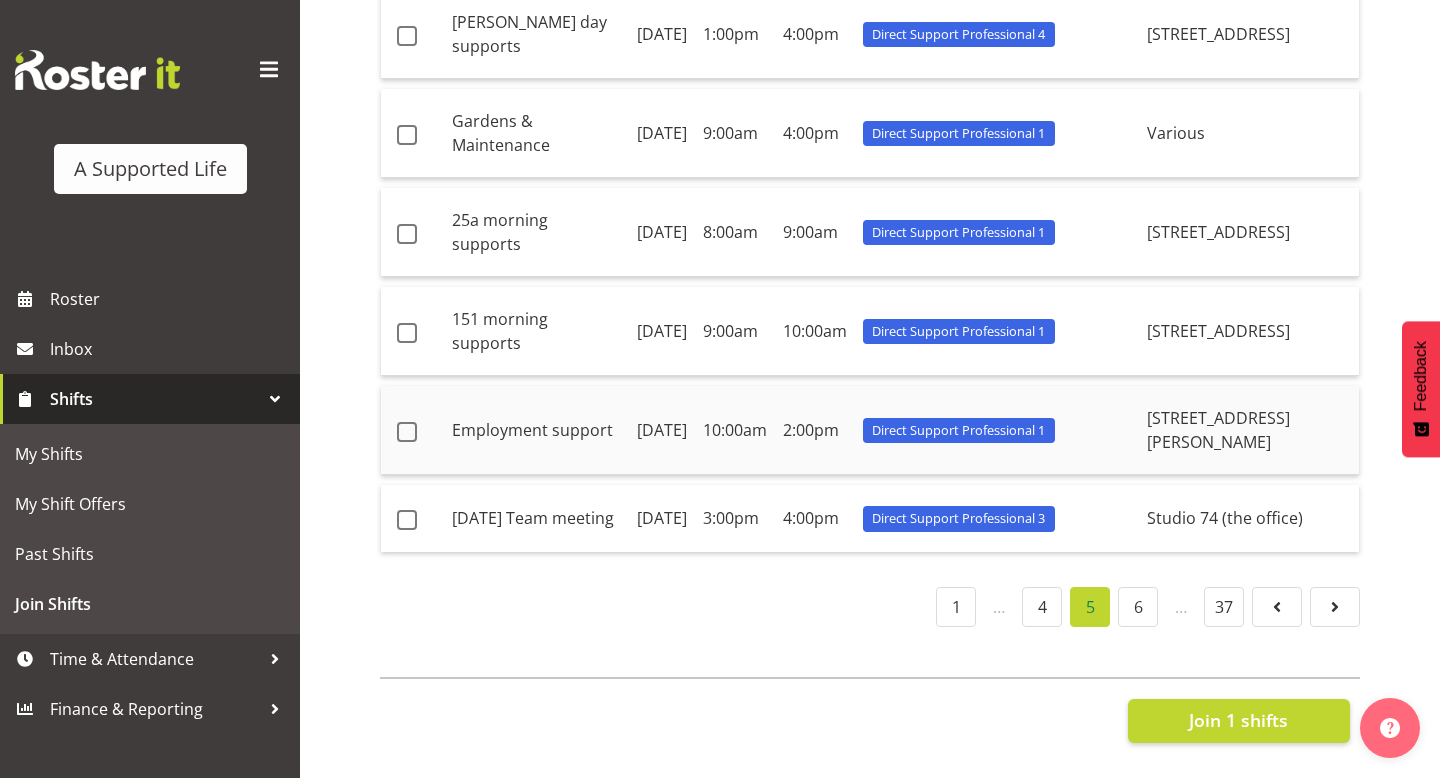 scroll, scrollTop: 1226, scrollLeft: 0, axis: vertical 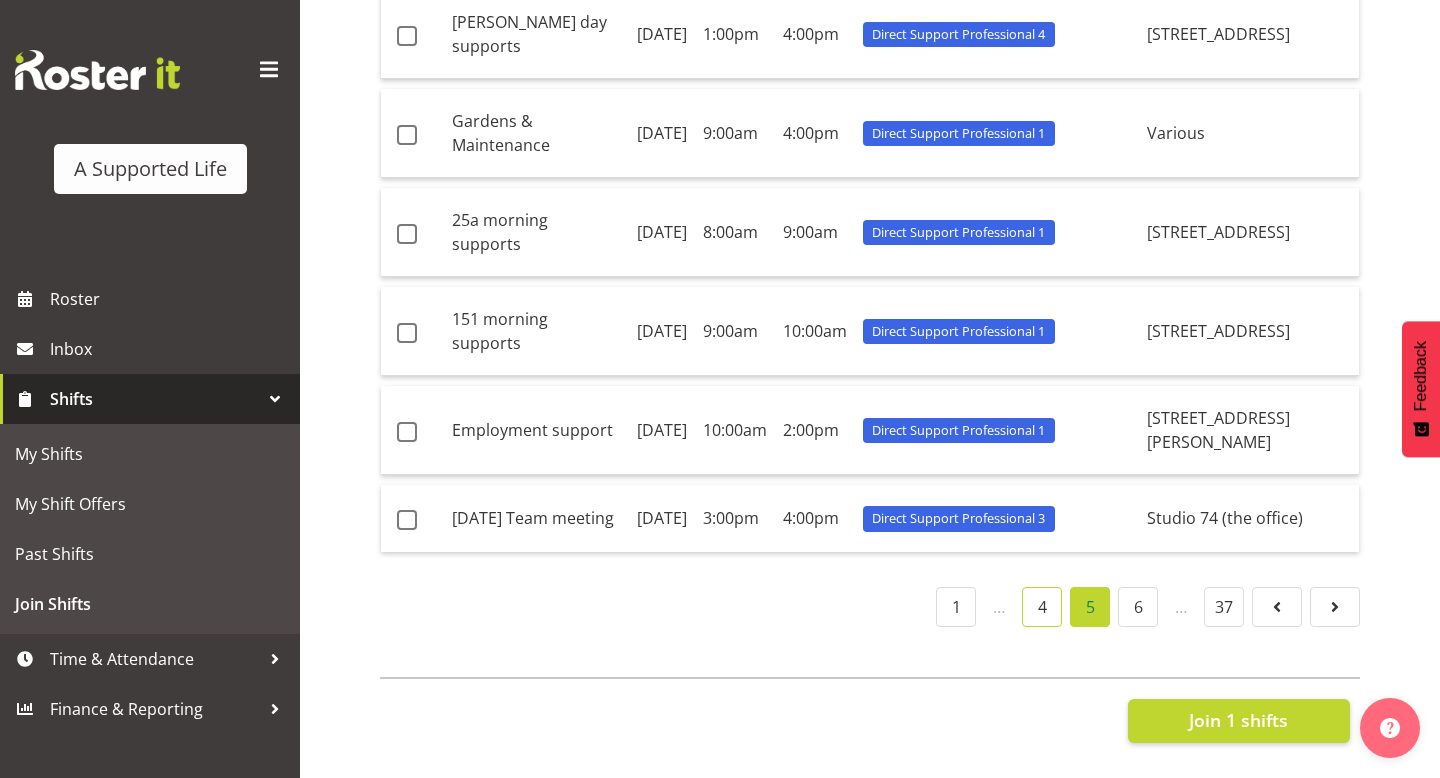 click on "4" at bounding box center [1042, 607] 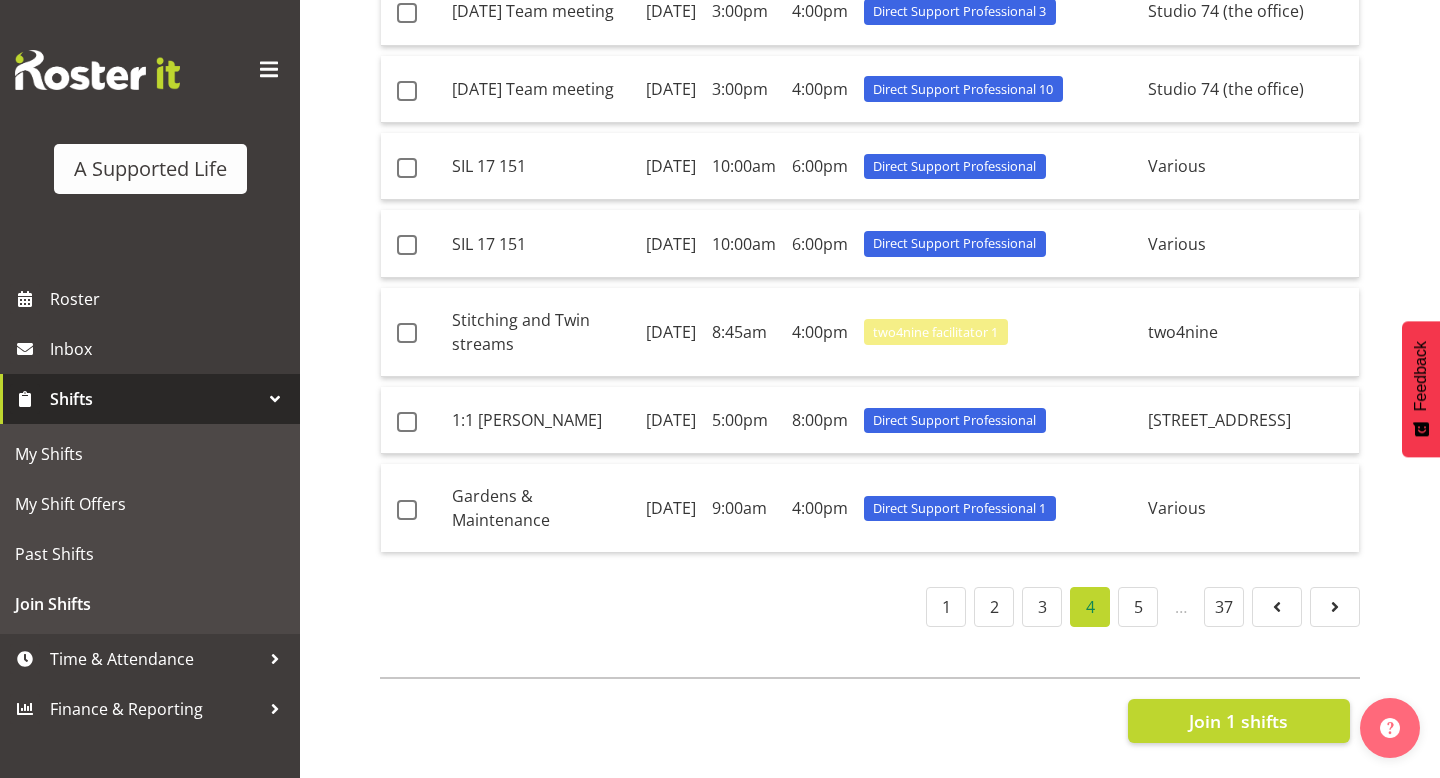 scroll, scrollTop: 1204, scrollLeft: 0, axis: vertical 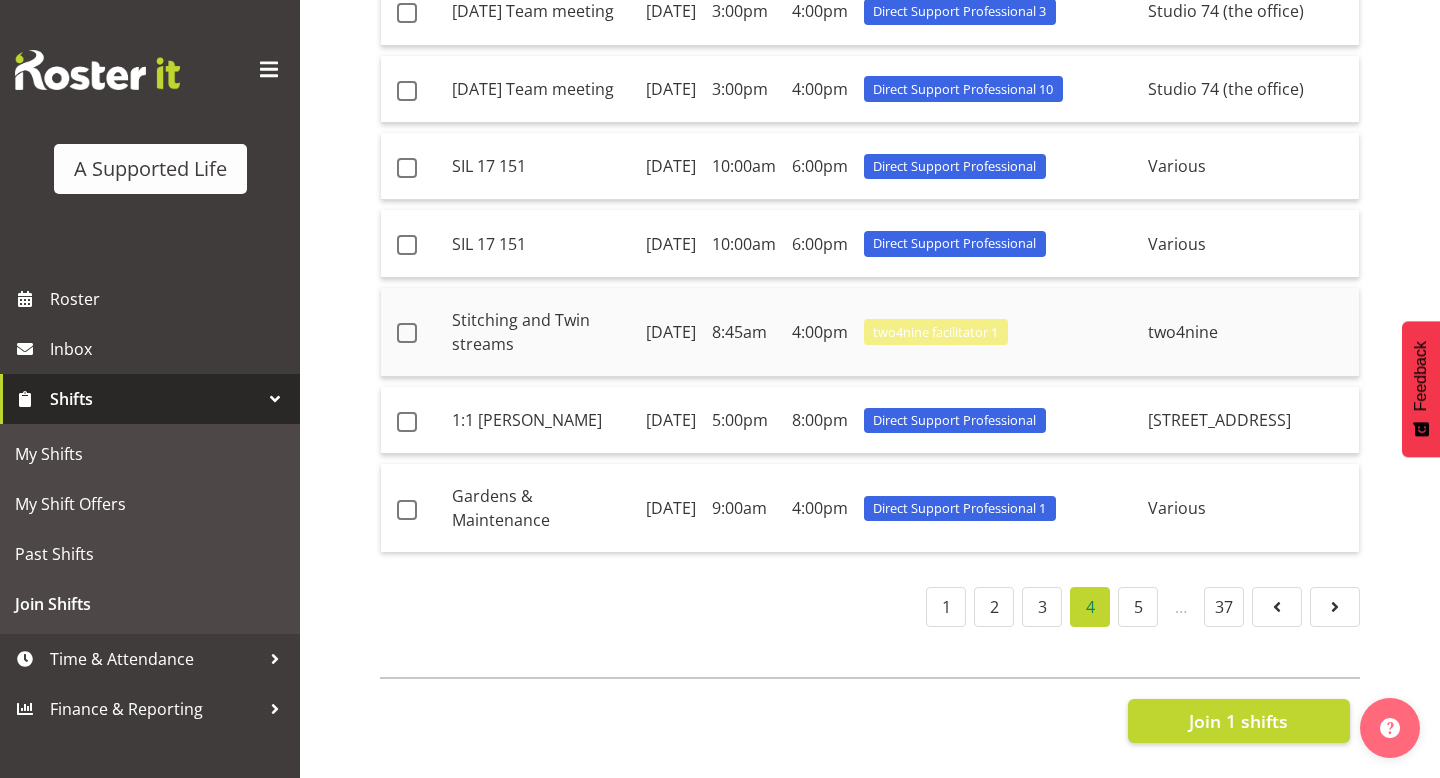 drag, startPoint x: 542, startPoint y: 336, endPoint x: 435, endPoint y: 296, distance: 114.232216 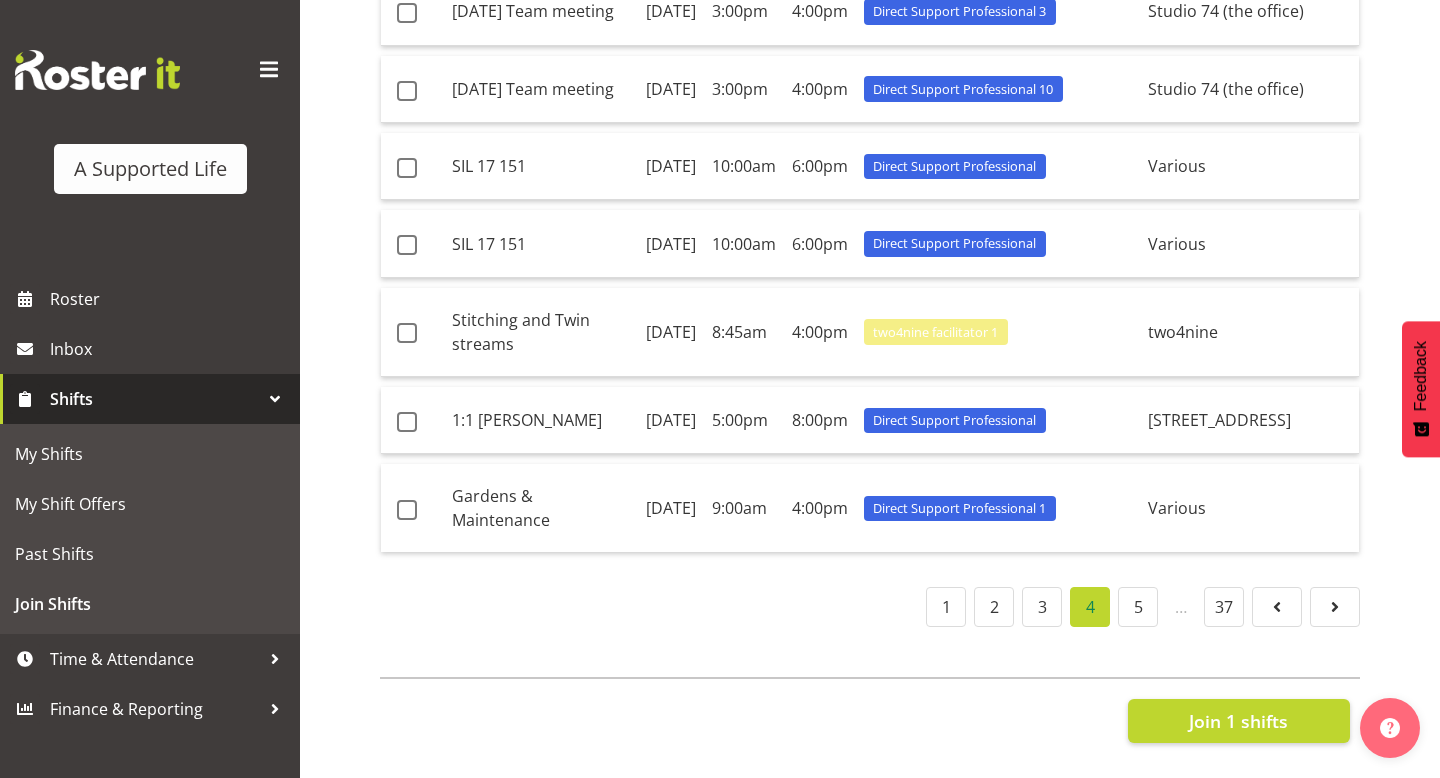 copy on "Stitching and Twin streams" 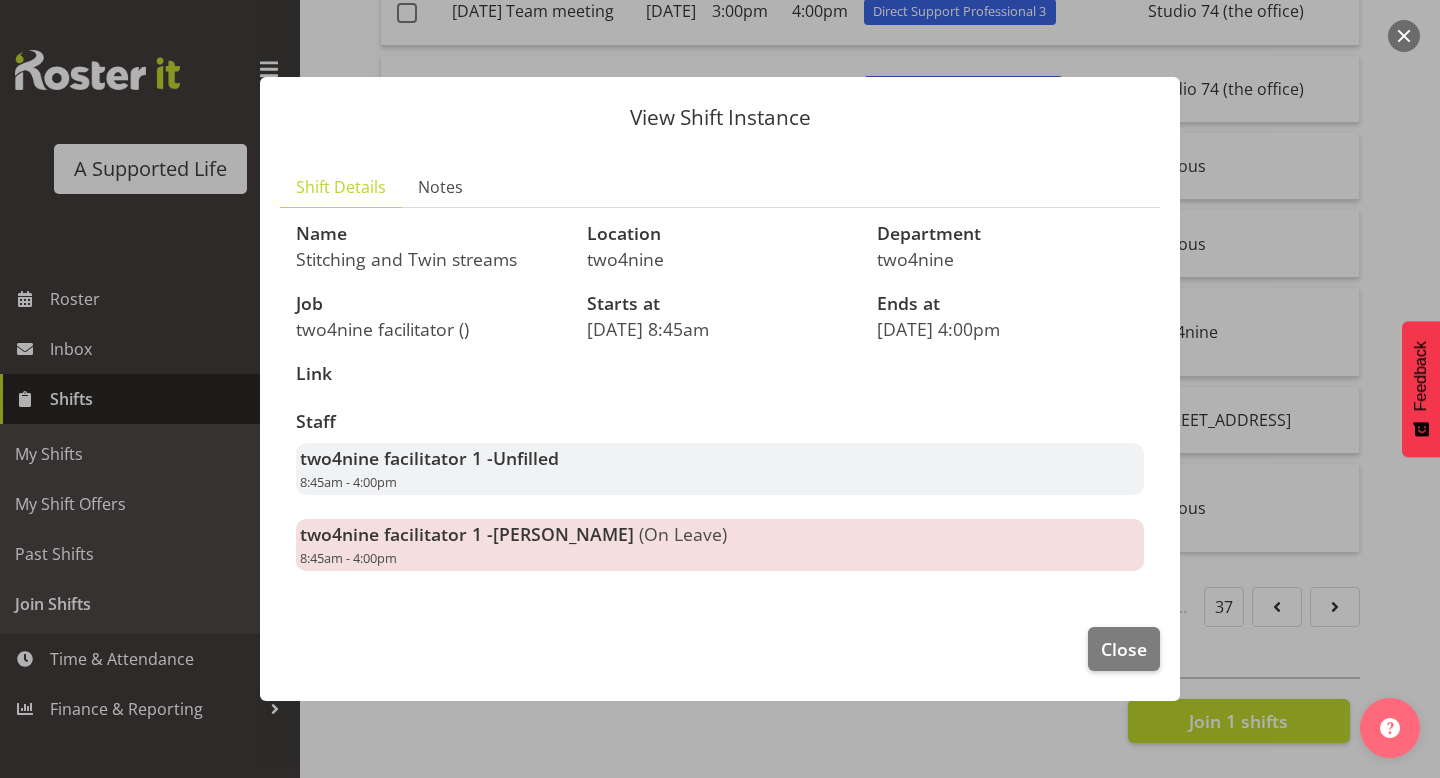 click at bounding box center [1404, 36] 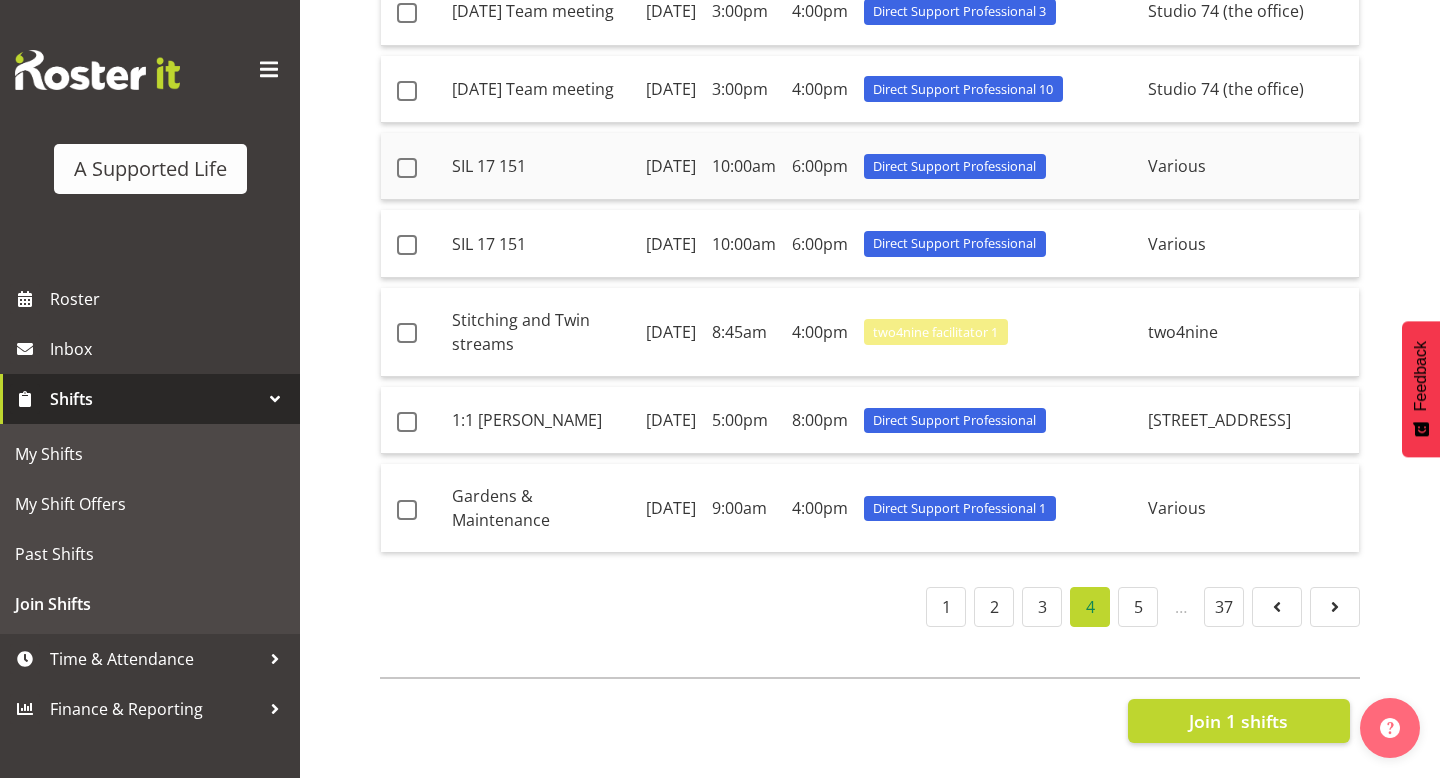 copy on "Stitching and Twin streams" 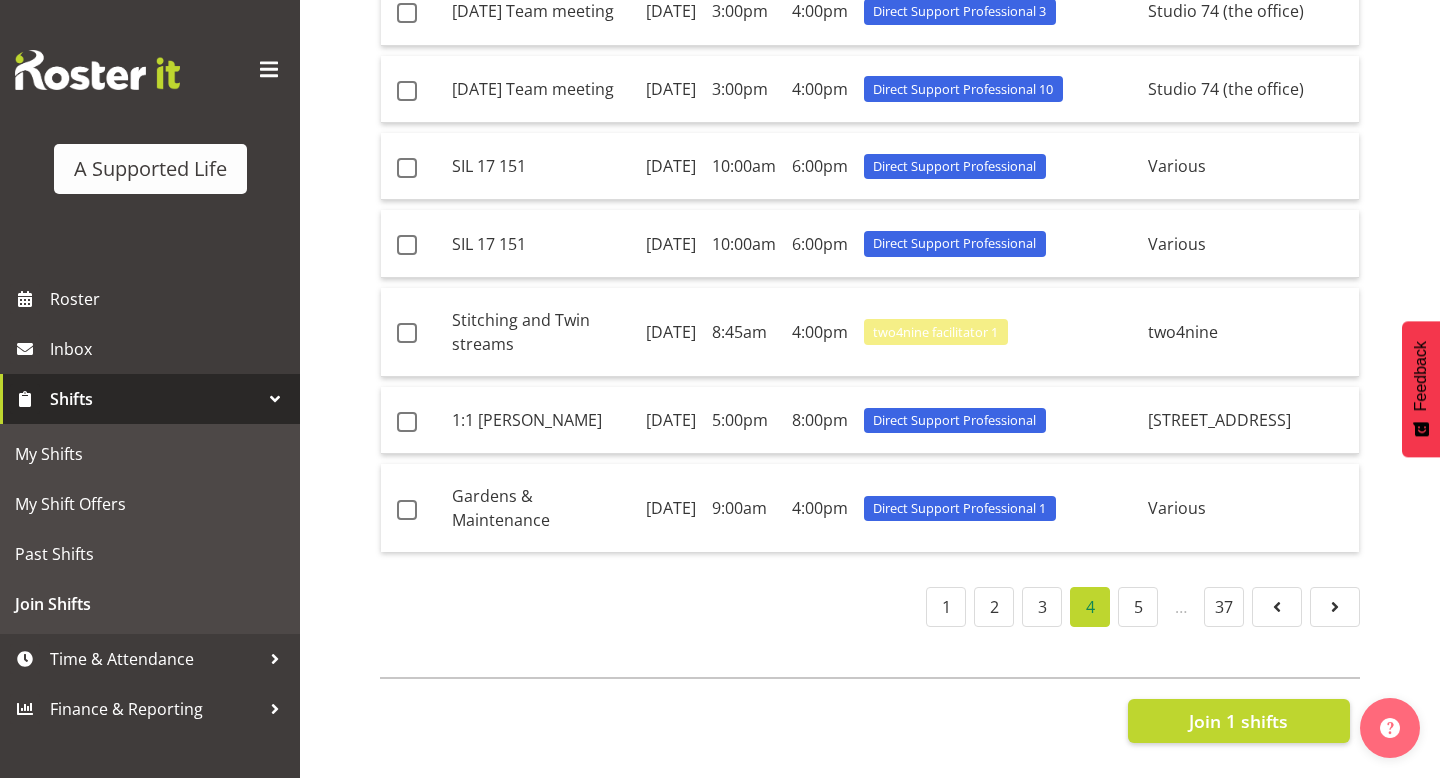 click on "1 2 3 4 5 … 37" at bounding box center (870, 607) 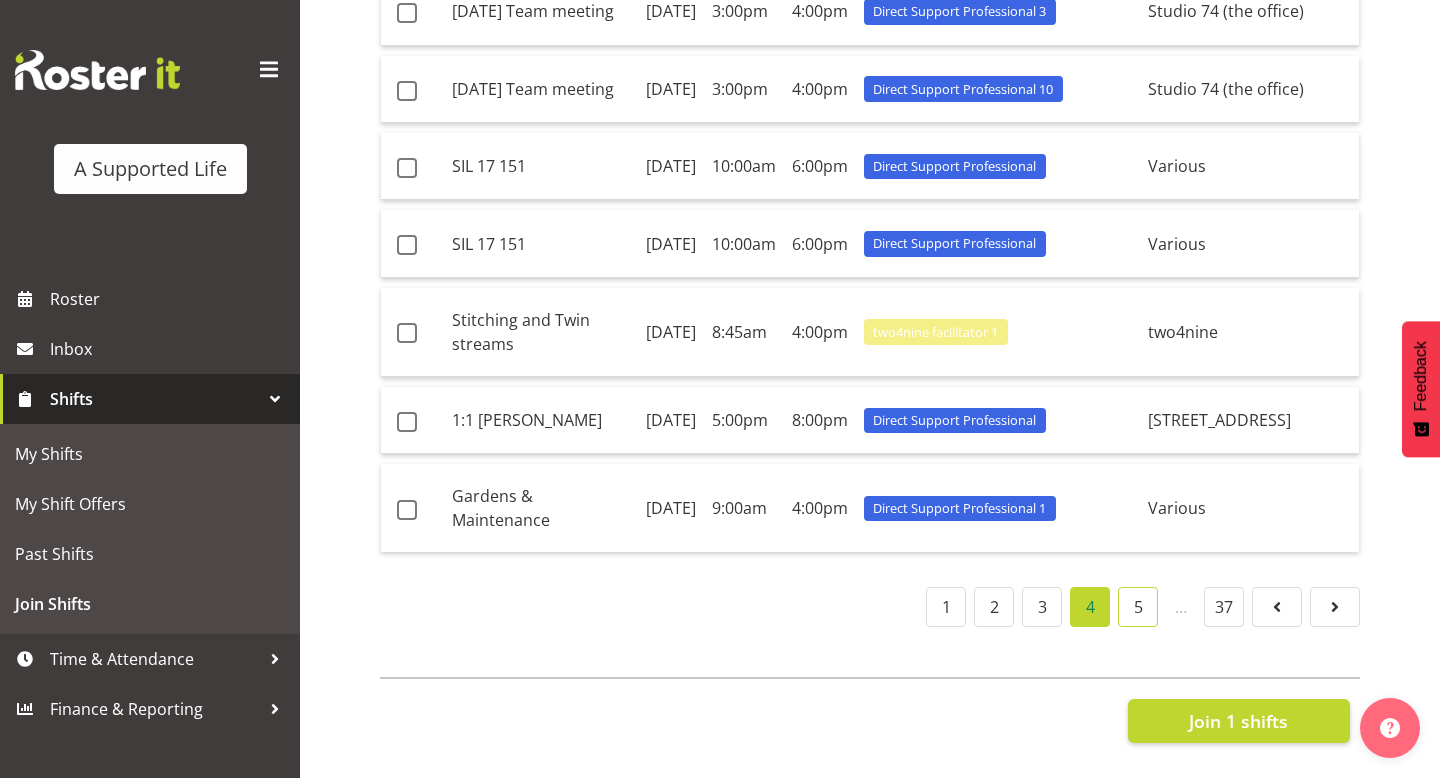 click on "5" at bounding box center [1138, 607] 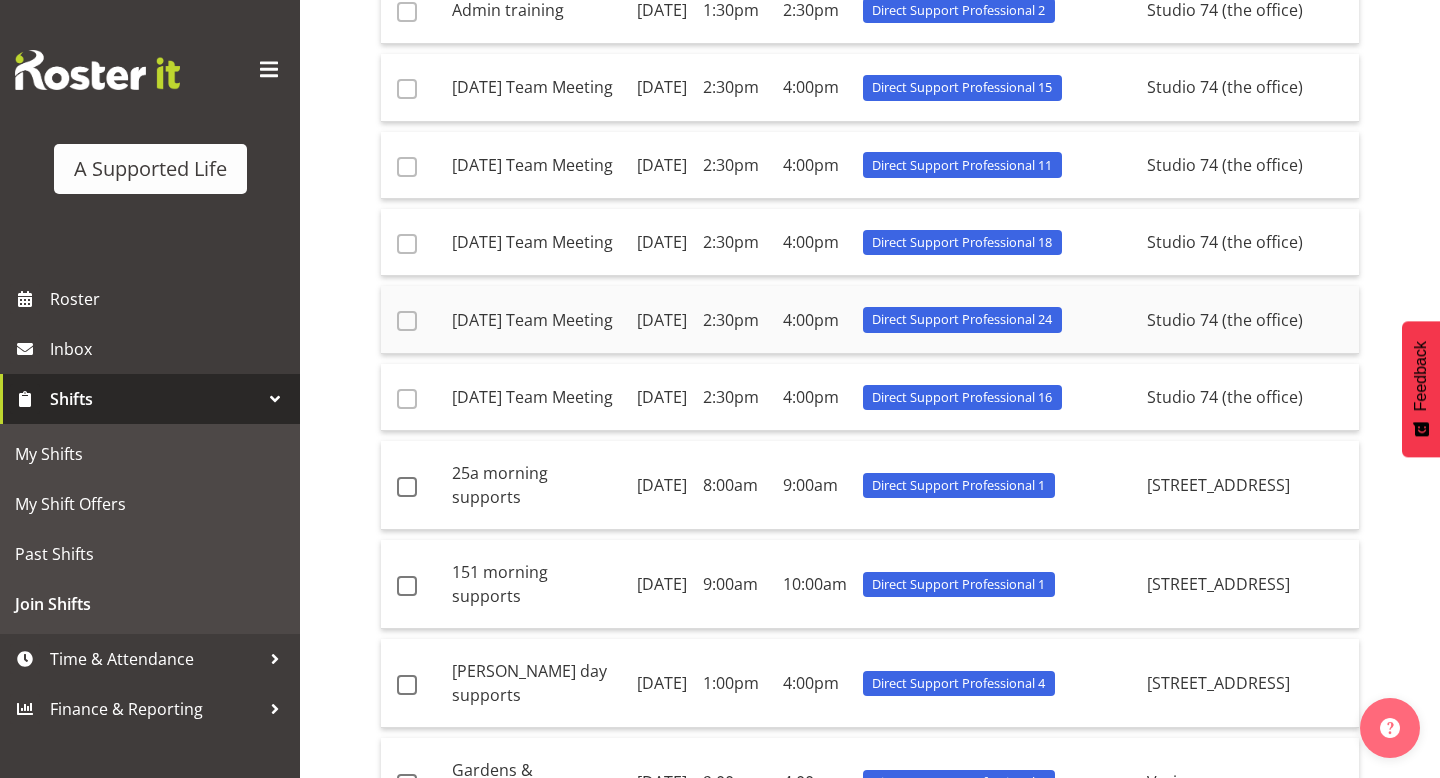 scroll, scrollTop: 427, scrollLeft: 0, axis: vertical 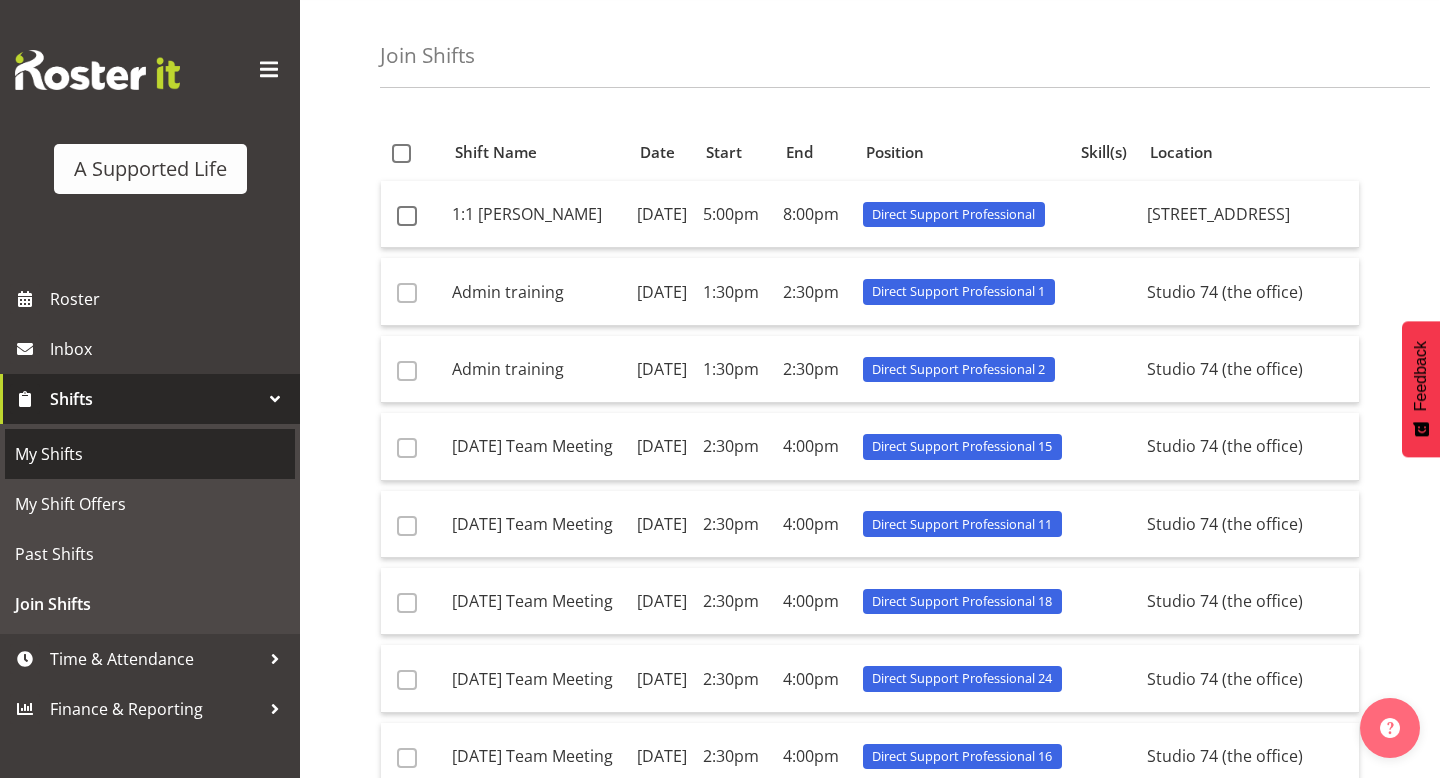 click on "My Shifts" at bounding box center (150, 454) 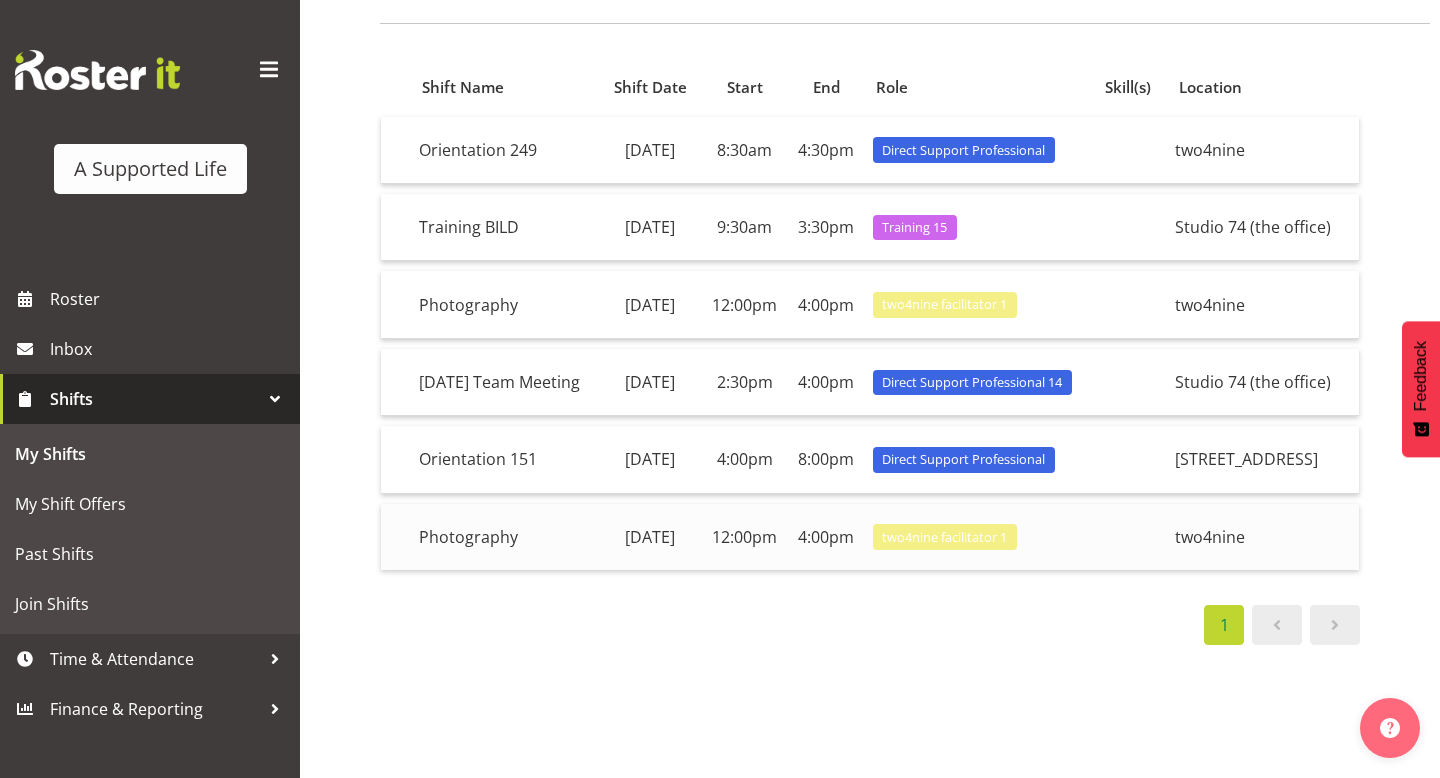 scroll, scrollTop: 131, scrollLeft: 0, axis: vertical 